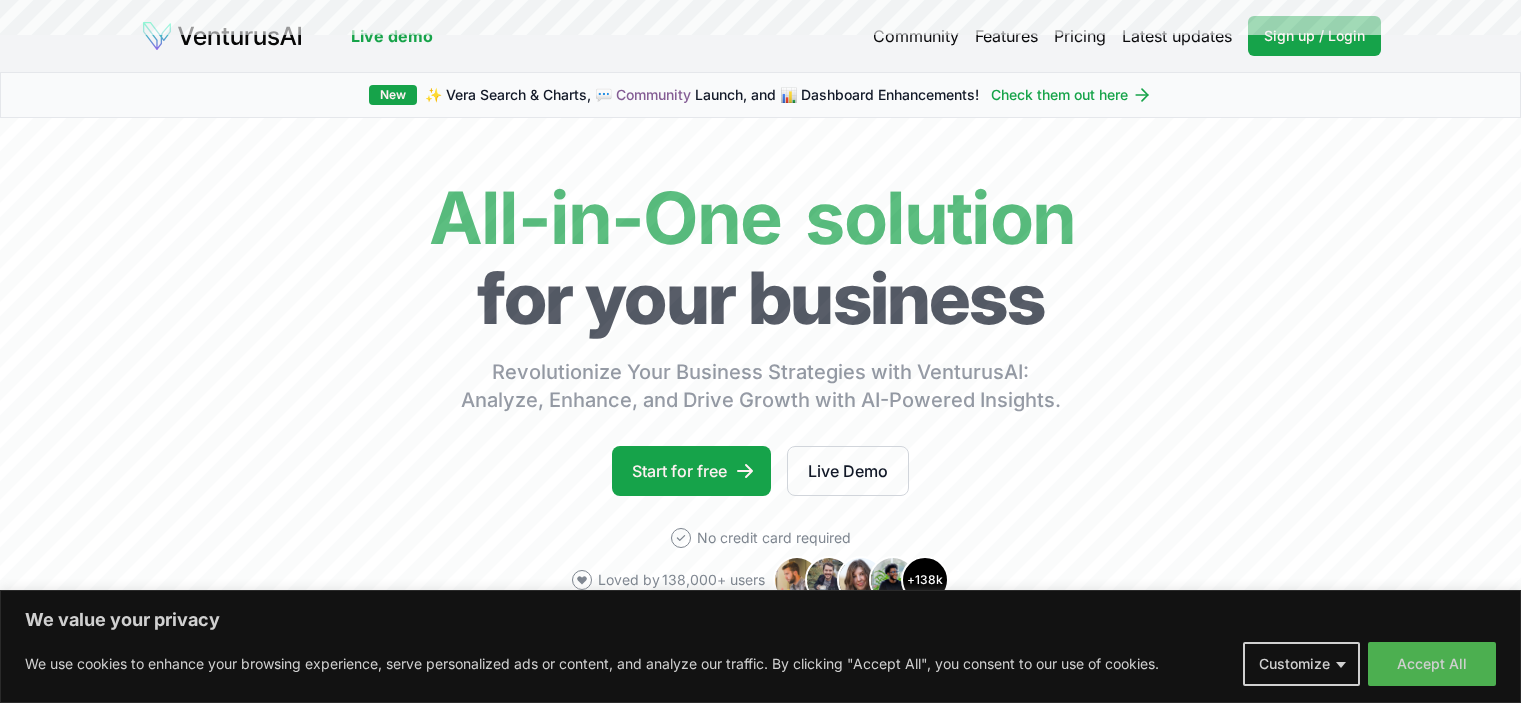scroll, scrollTop: 0, scrollLeft: 0, axis: both 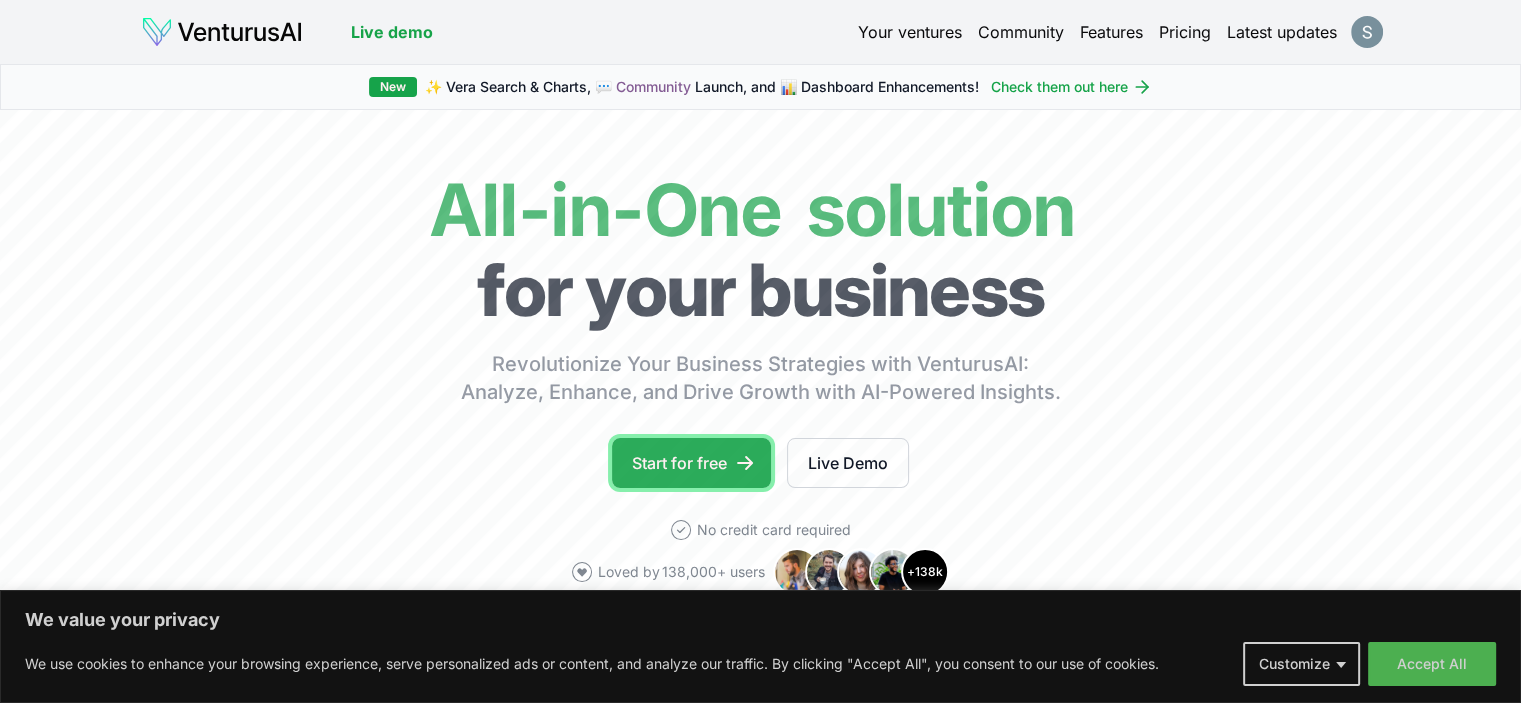 click 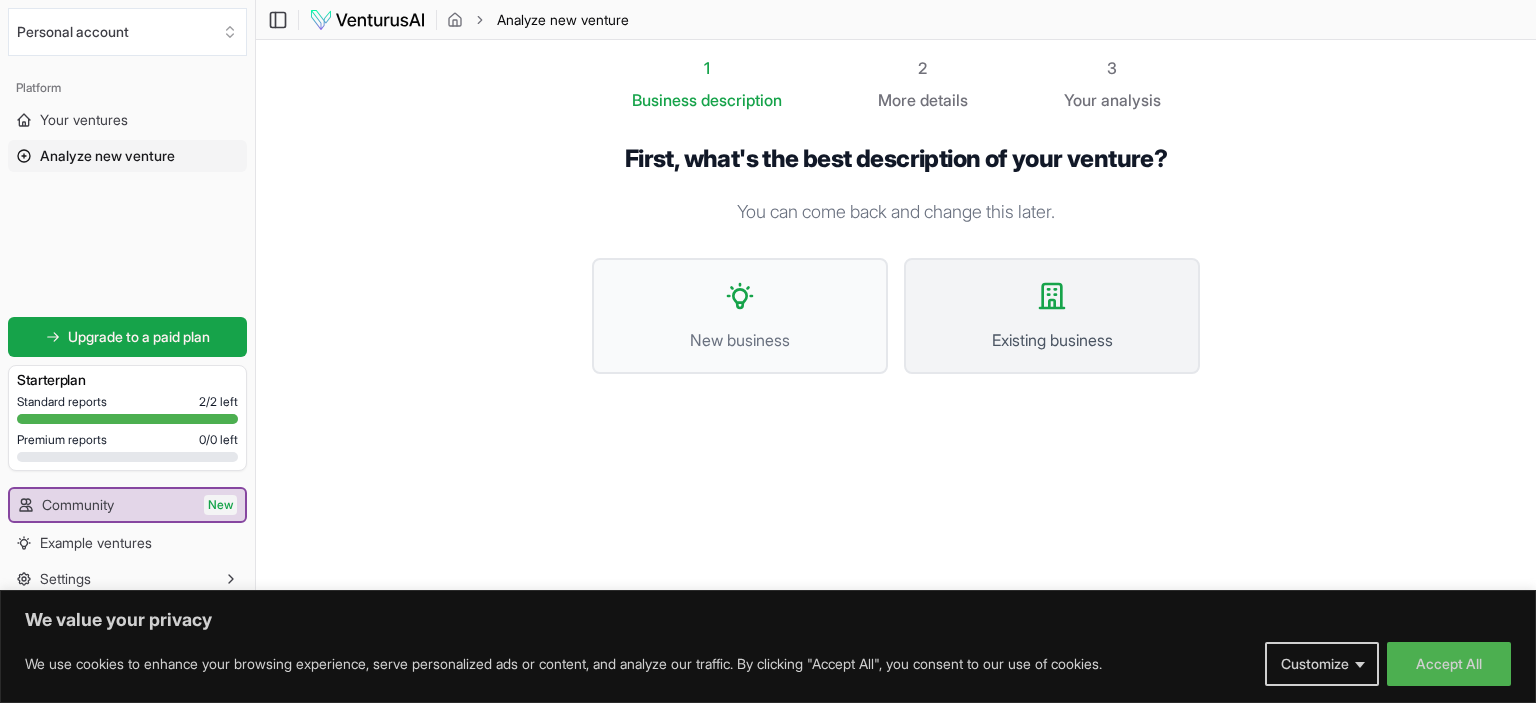 click on "Existing business" at bounding box center (1052, 316) 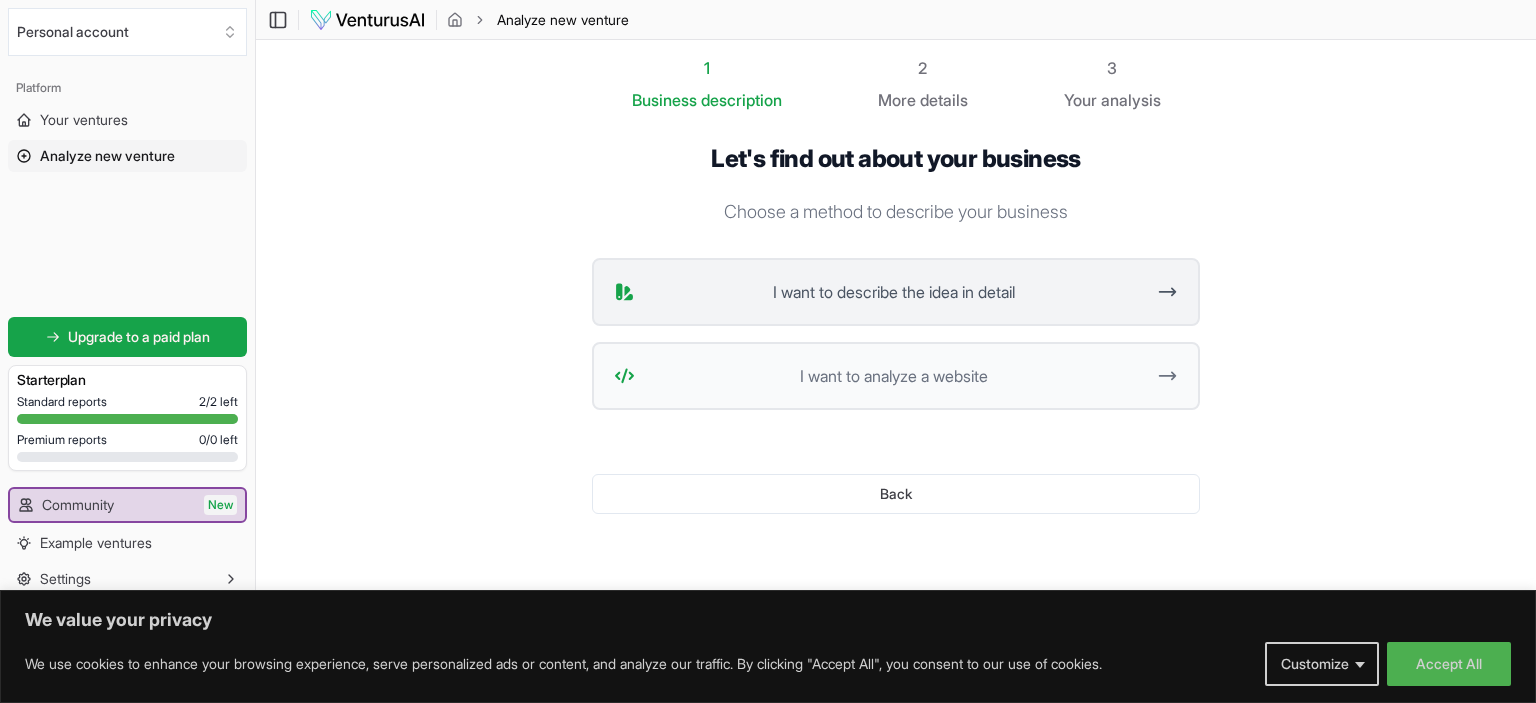 click on "I want to describe the idea in detail" at bounding box center (896, 292) 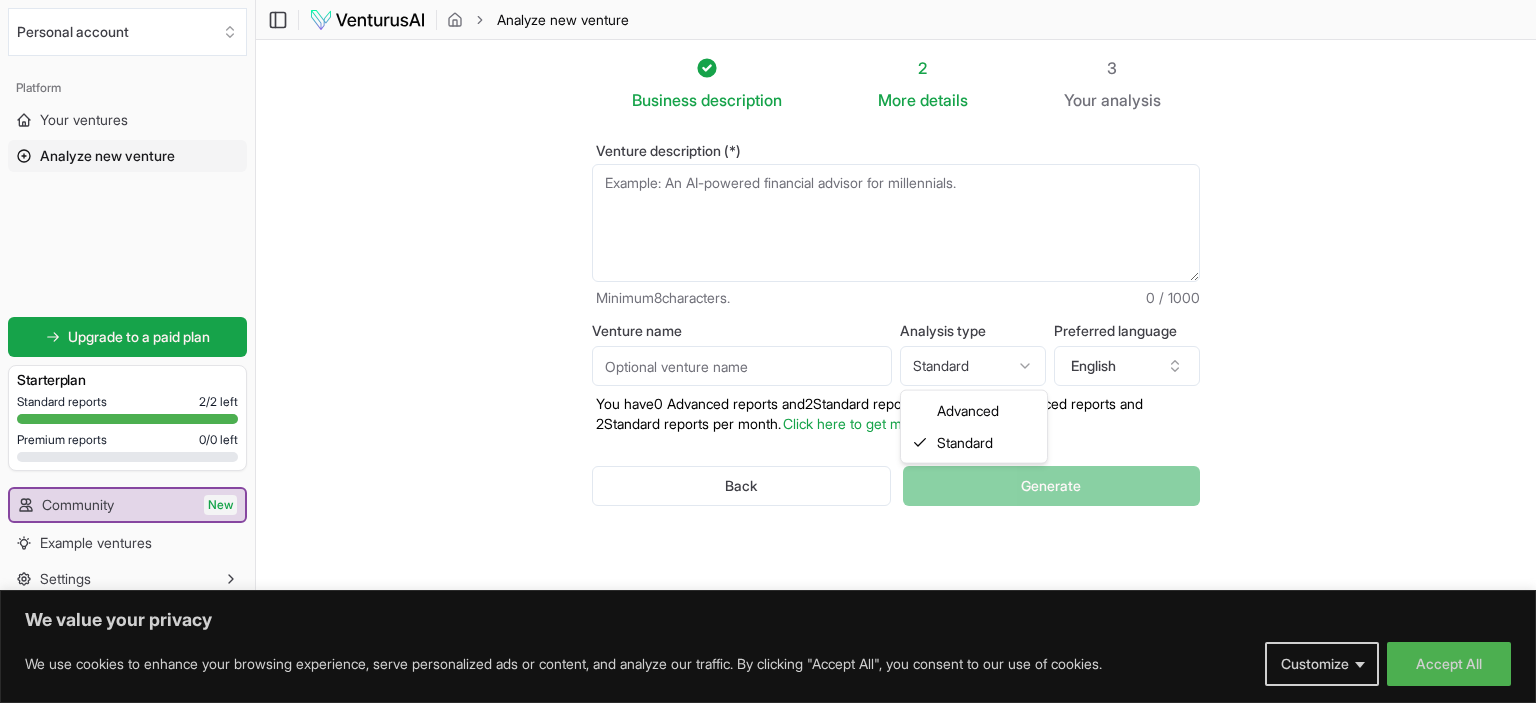 click on "We value your privacy We use cookies to enhance your browsing experience, serve personalized ads or content, and analyze our traffic. By clicking "Accept All", you consent to our use of cookies. Customize    Accept All Customize Consent Preferences   We use cookies to help you navigate efficiently and perform certain functions. You will find detailed information about all cookies under each consent category below. The cookies that are categorized as "Necessary" are stored on your browser as they are essential for enabling the basic functionalities of the site. ...  Show more Necessary Always Active Necessary cookies are required to enable the basic features of this site, such as providing secure log-in or adjusting your consent preferences. These cookies do not store any personally identifiable data. Cookie cookieyes-consent Duration 1 year Description Cookie __cf_bm Duration 1 hour Description This cookie, set by Cloudflare, is used to support Cloudflare Bot Management.  Cookie _cfuvid Duration session lidc" at bounding box center (768, 351) 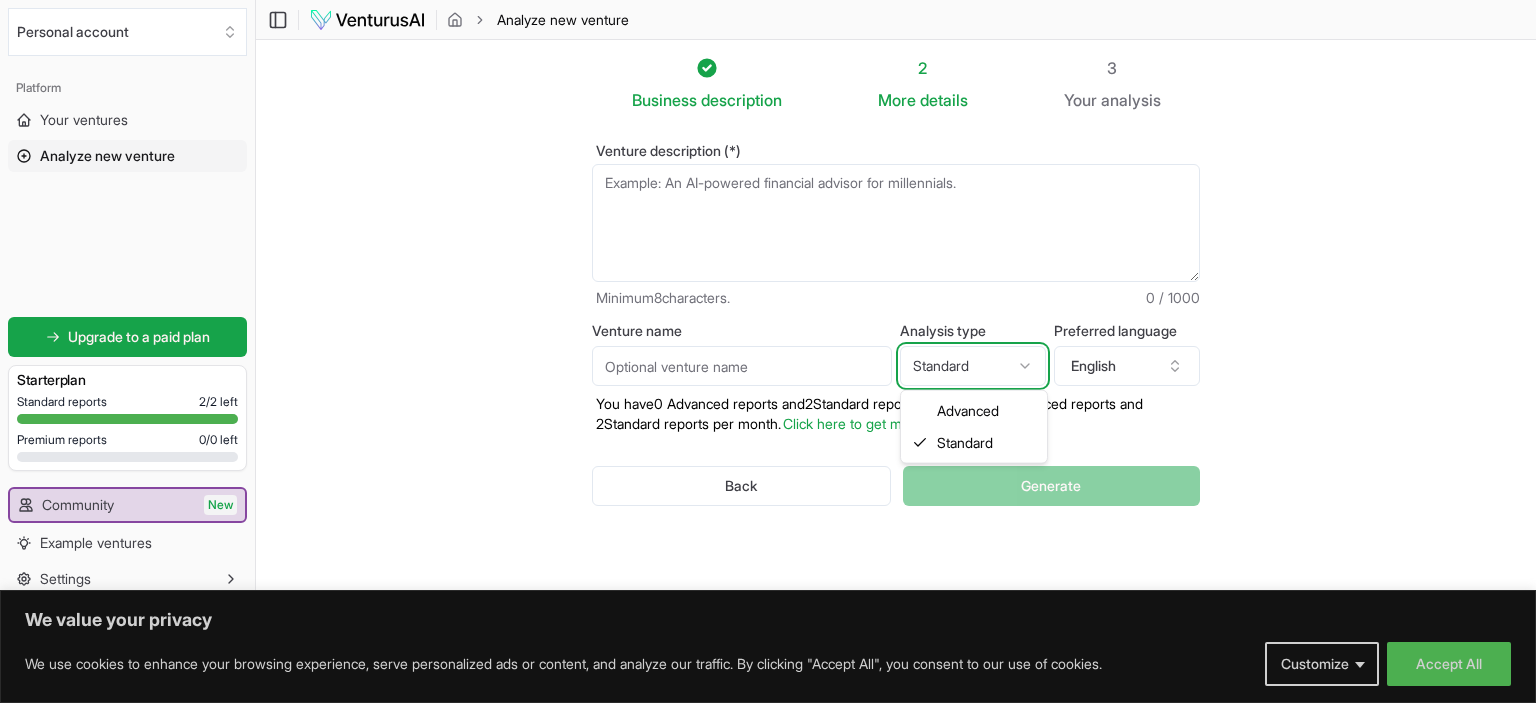 click on "We value your privacy We use cookies to enhance your browsing experience, serve personalized ads or content, and analyze our traffic. By clicking "Accept All", you consent to our use of cookies. Customize    Accept All Customize Consent Preferences   We use cookies to help you navigate efficiently and perform certain functions. You will find detailed information about all cookies under each consent category below. The cookies that are categorized as "Necessary" are stored on your browser as they are essential for enabling the basic functionalities of the site. ...  Show more Necessary Always Active Necessary cookies are required to enable the basic features of this site, such as providing secure log-in or adjusting your consent preferences. These cookies do not store any personally identifiable data. Cookie cookieyes-consent Duration 1 year Description Cookie __cf_bm Duration 1 hour Description This cookie, set by Cloudflare, is used to support Cloudflare Bot Management.  Cookie _cfuvid Duration session lidc" at bounding box center [768, 351] 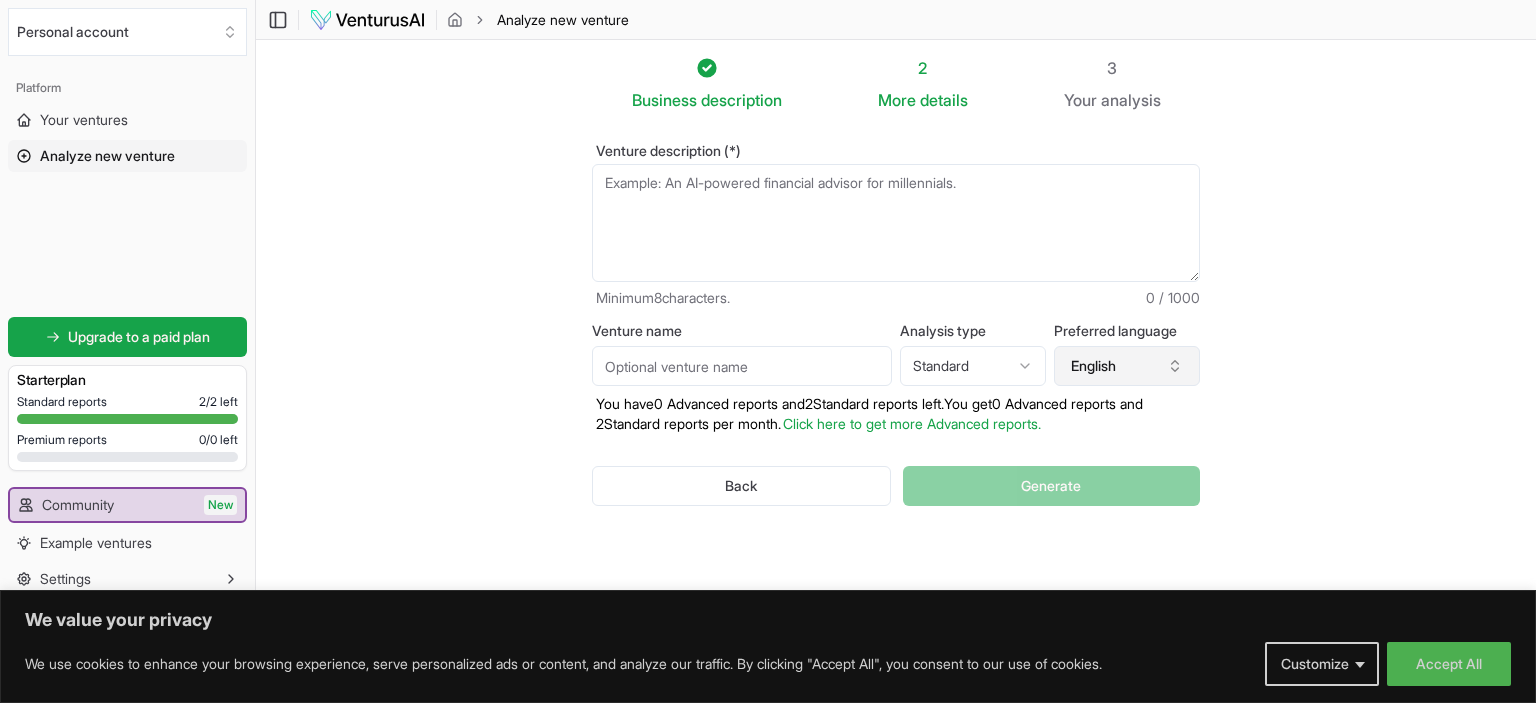 click on "English" at bounding box center [1127, 366] 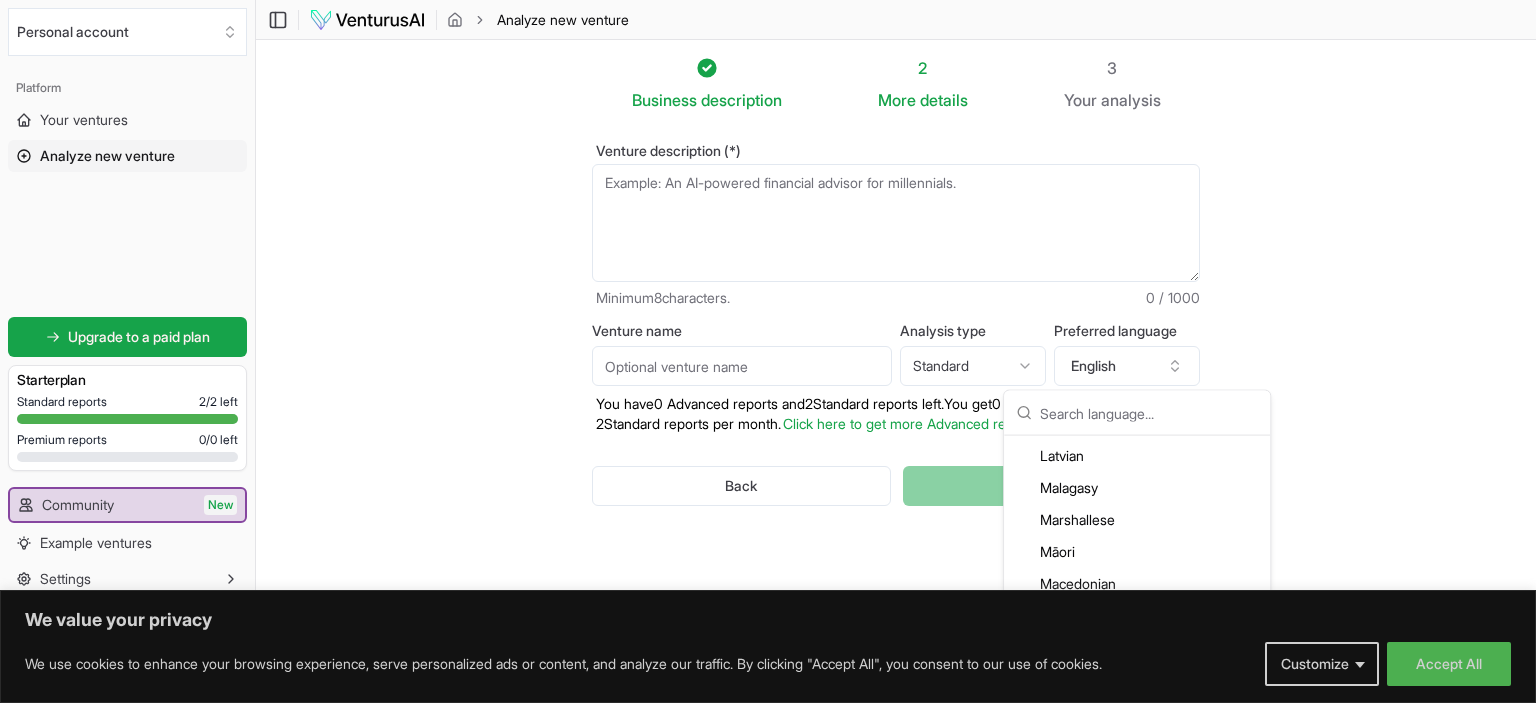 scroll, scrollTop: 3253, scrollLeft: 0, axis: vertical 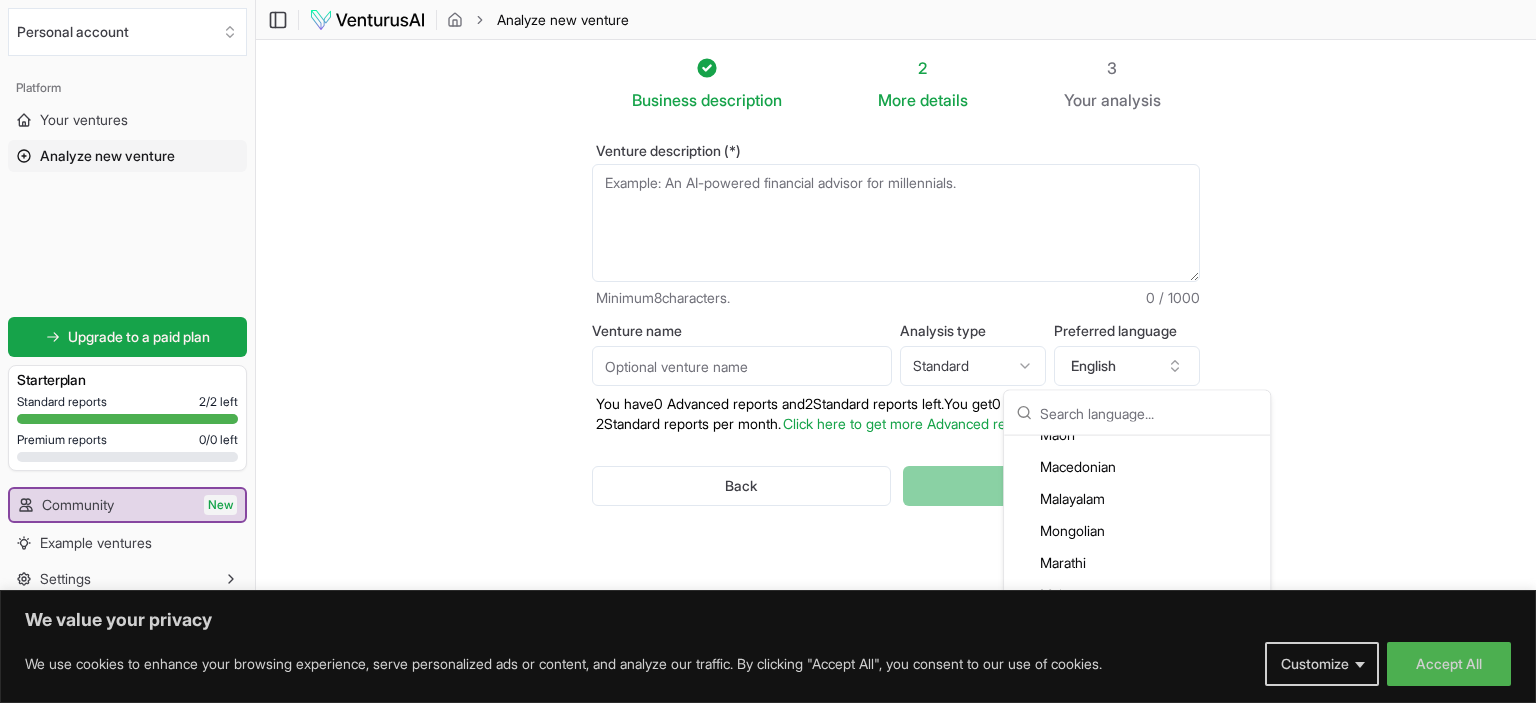click on "Business   description 2 More   details 3 Your   analysis Venture description (*) Minimum  8  characters. 0 / 1000 Venture name Analysis type Standard Advanced Standard Preferred language English You have  0   Advanced reports   and  2  Standard reports left.  Y ou get  0   Advanced reports and   2  Standard reports per month. Click here to get more Advanced reports. Back Generate" at bounding box center [896, 321] 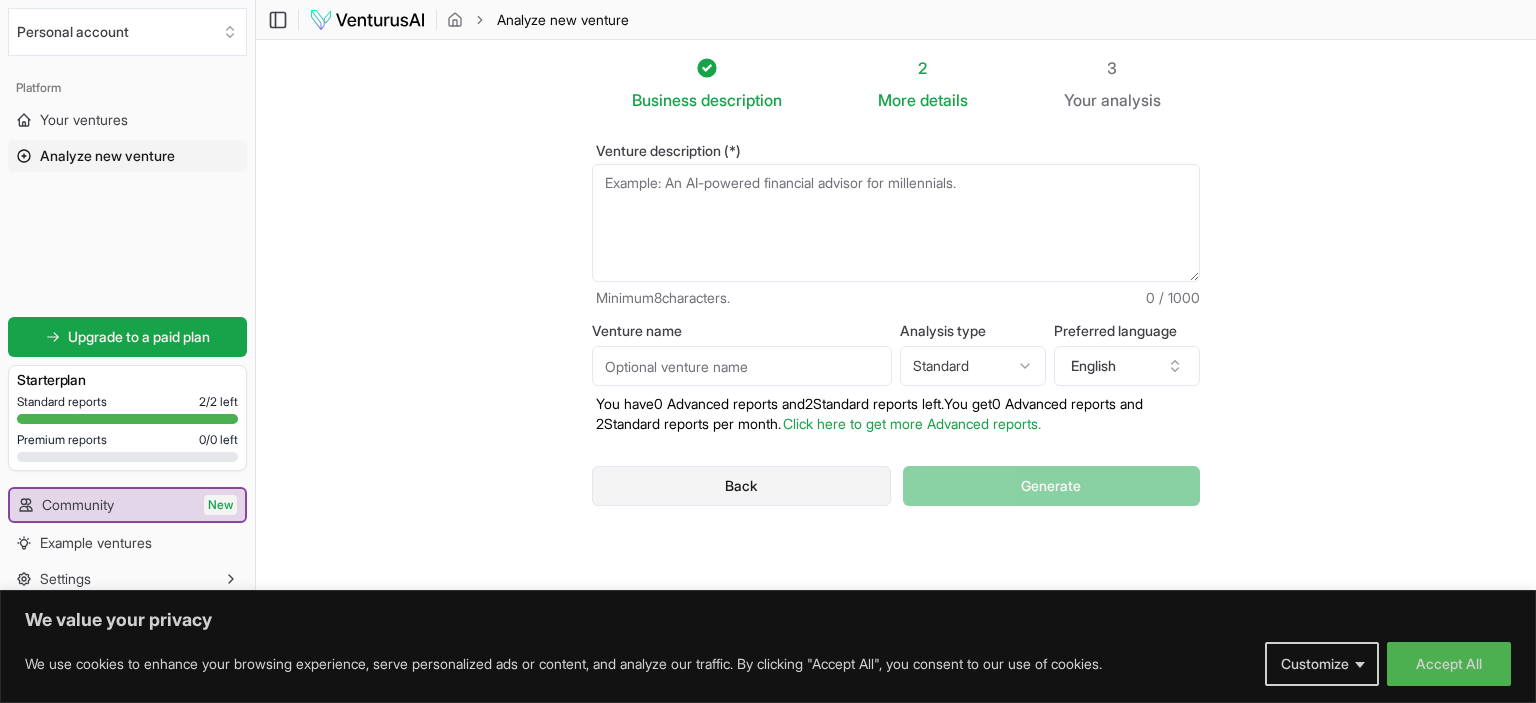 click on "Back" at bounding box center [741, 486] 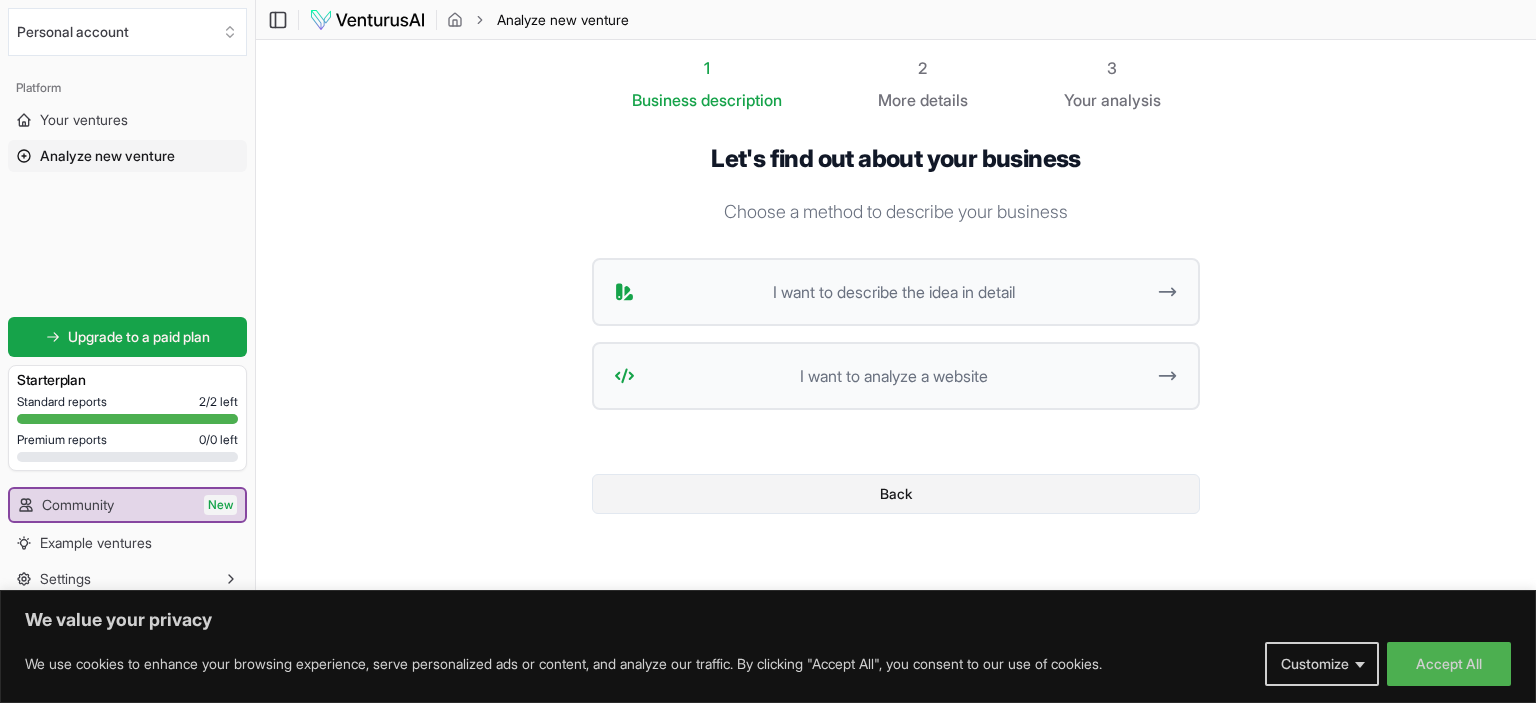 click on "Back" at bounding box center [896, 494] 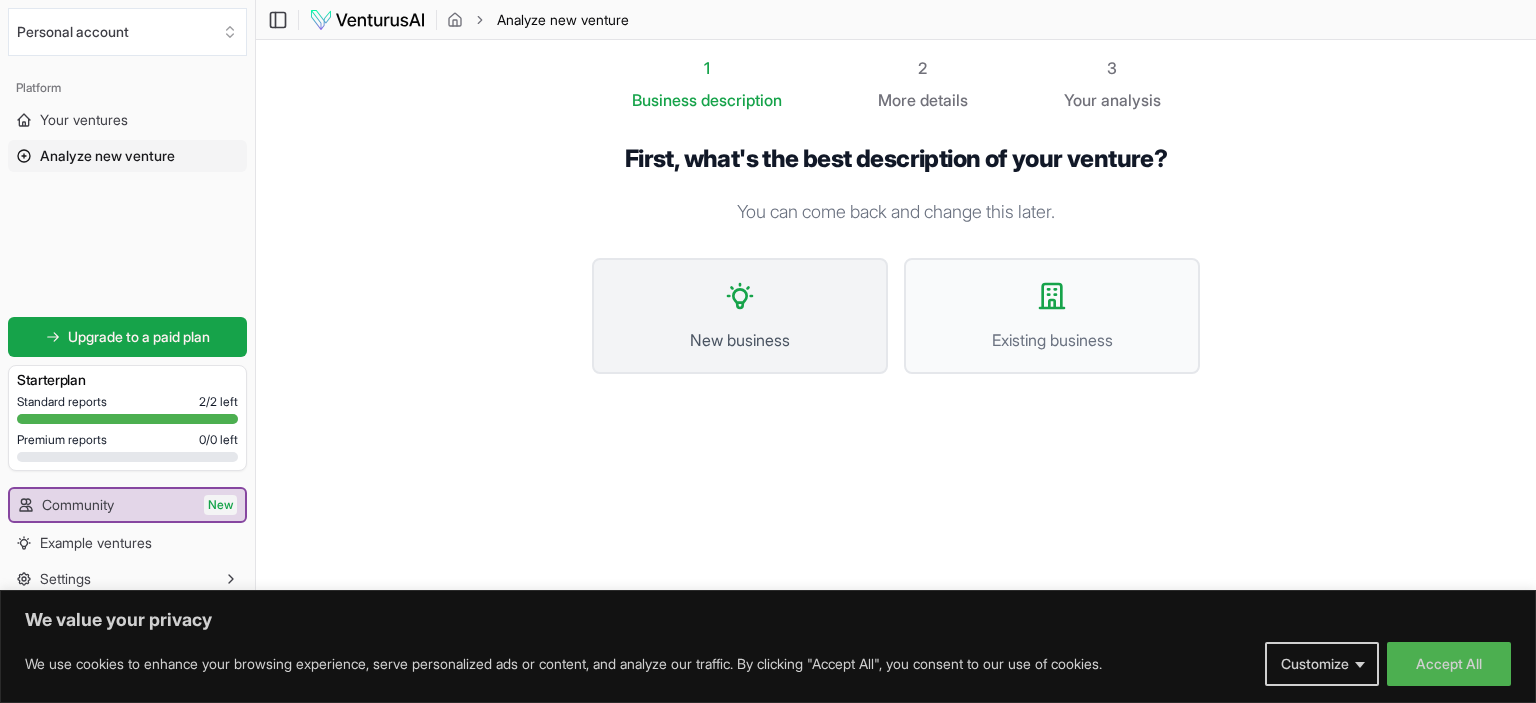 click on "New business" at bounding box center (740, 316) 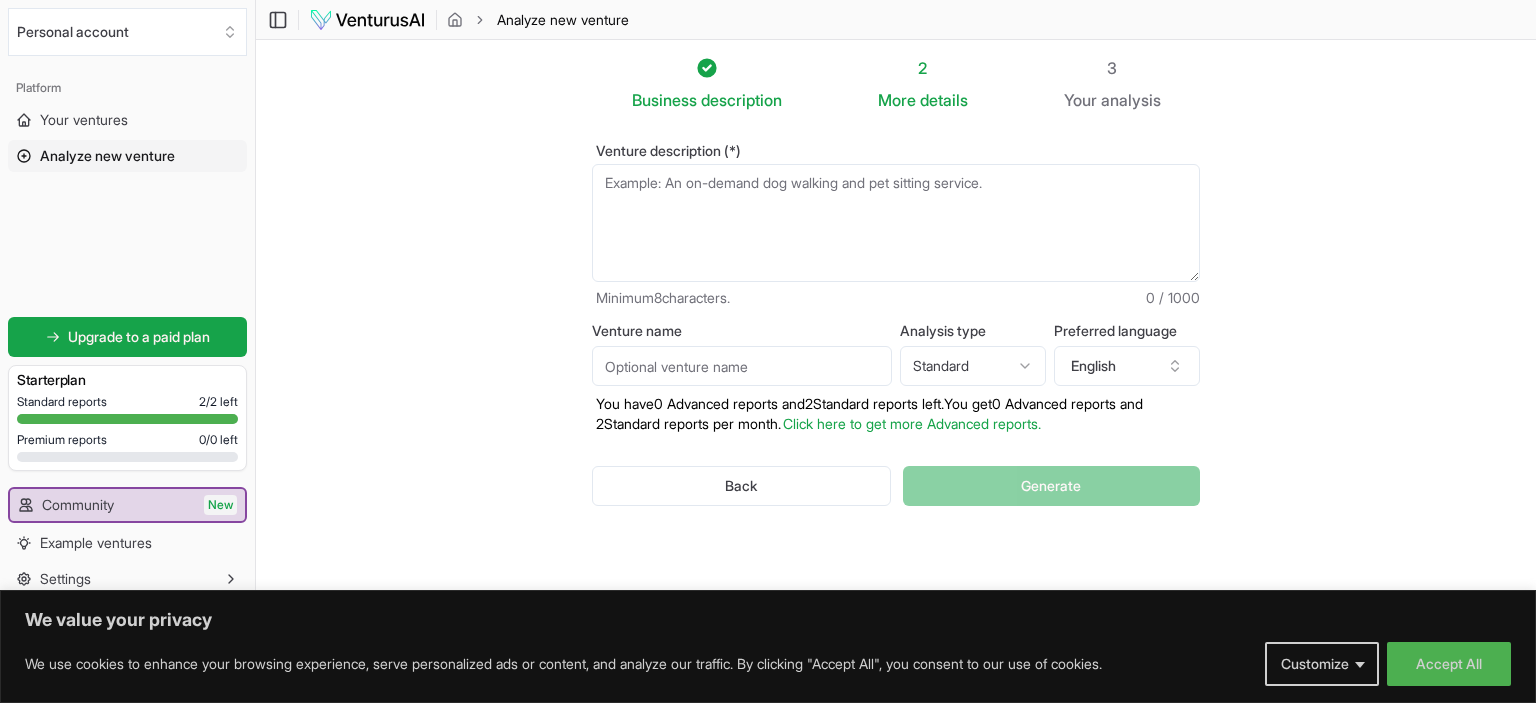 click on "Venture description (*)" at bounding box center [896, 223] 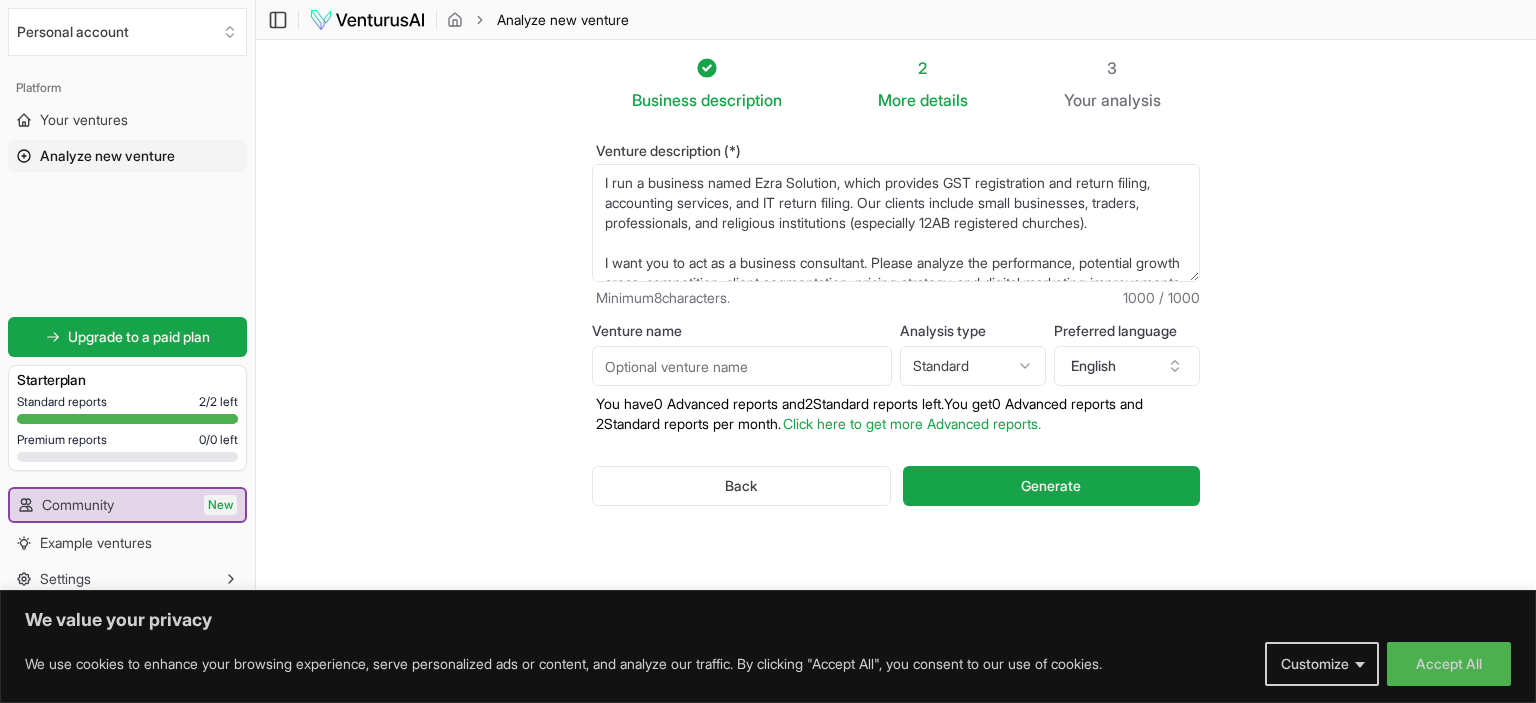 scroll, scrollTop: 370, scrollLeft: 0, axis: vertical 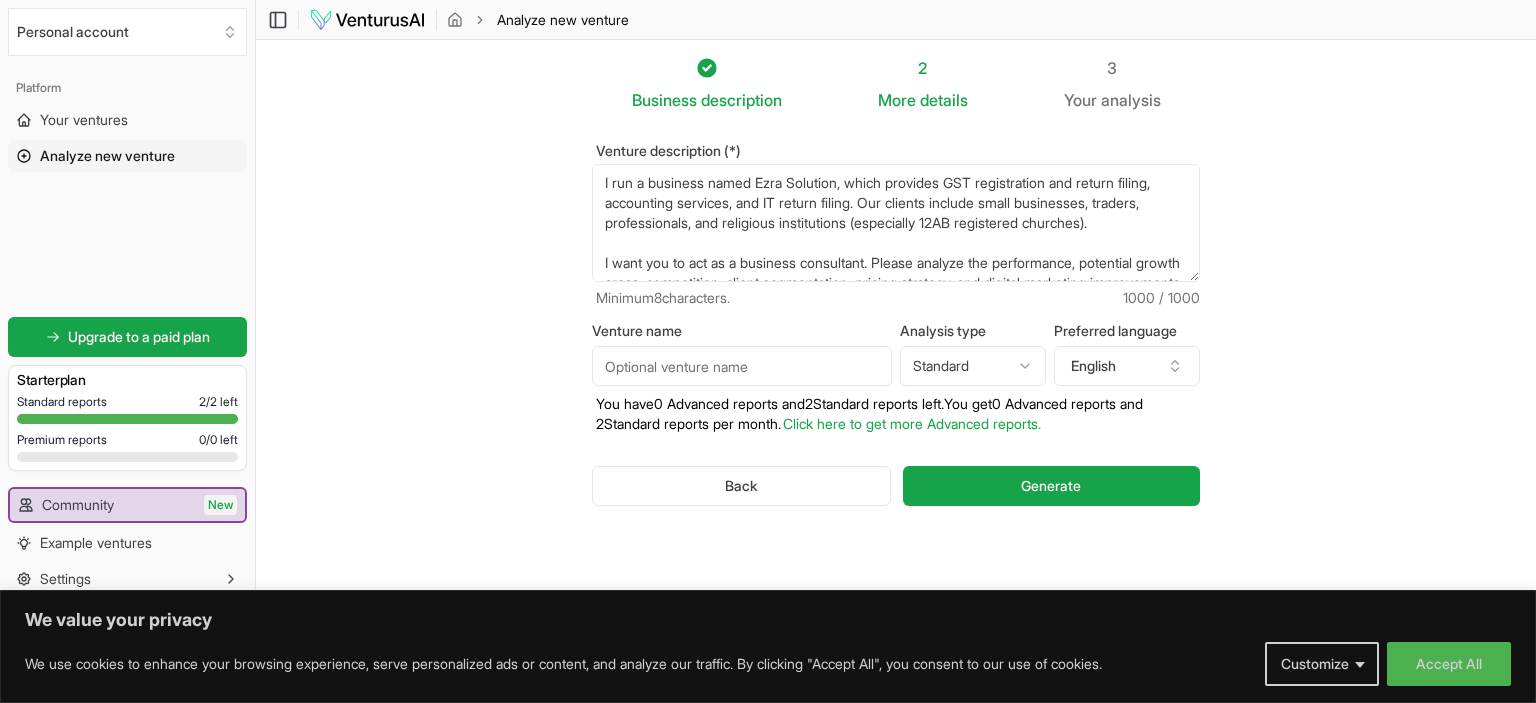 click on "I run a business named Ezra Solution, which provides GST registration and return filing, accounting services, and IT return filing. Our clients include small businesses, traders, professionals, and religious institutions (especially 12AB registered churches).
I want you to act as a business consultant. Please analyze the performance, potential growth areas, competition, client segmentation, pricing strategy, and digital marketing improvements for Ezra Solution.
Here’s what I would like your help with:
Business SWOT Analysis (Strengths, Weaknesses, Opportunities, Threats)
Growth Strategy Suggestions – how to acquire more clients and expand our services
Profitability Review – ideas to improve income through new services or better pricing
Marketing Plan – focus on local and online marketing channels, including social media and referrals
Automation Tools – tools for billing, follow-up, reminders, return filing, etc., to improve efficiency
Competitor Study – how to stand out from ot" at bounding box center [896, 223] 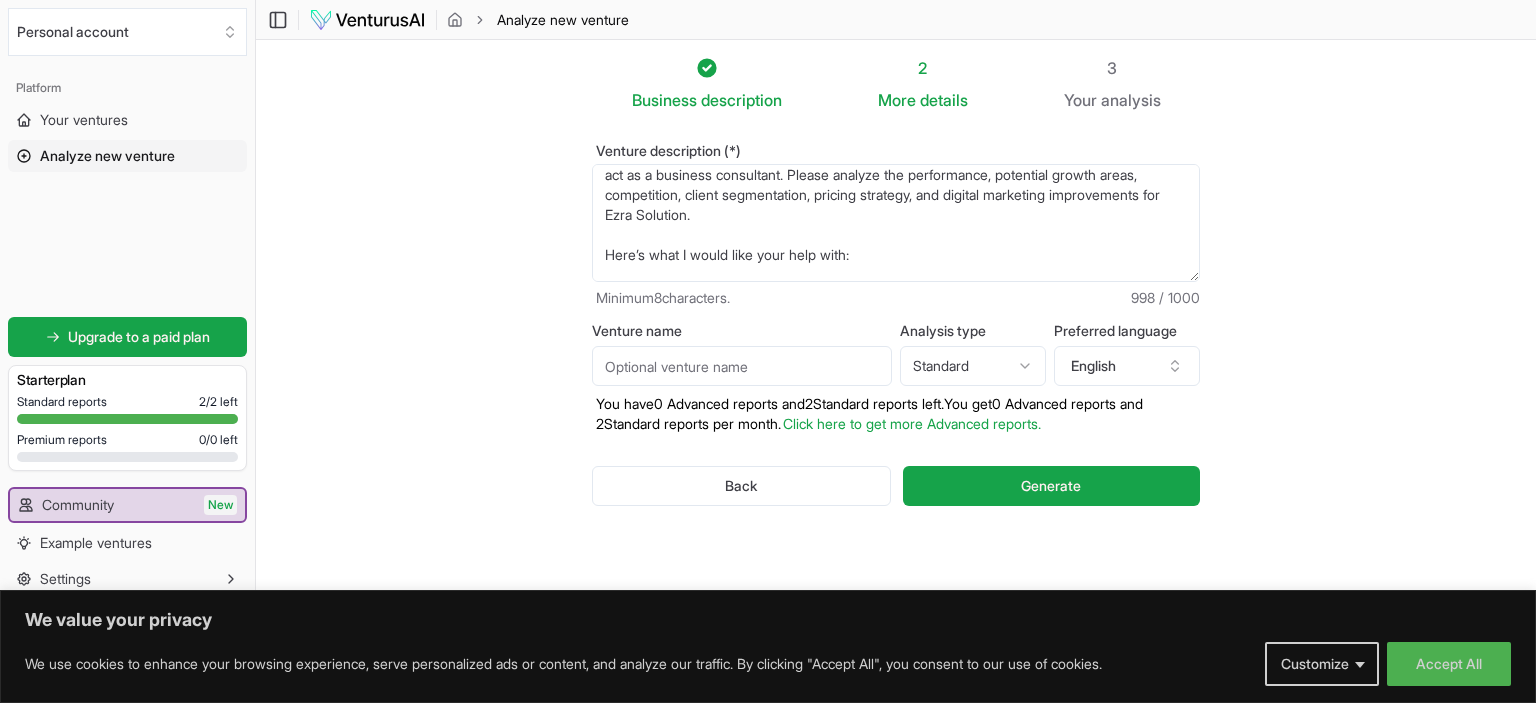 scroll, scrollTop: 80, scrollLeft: 0, axis: vertical 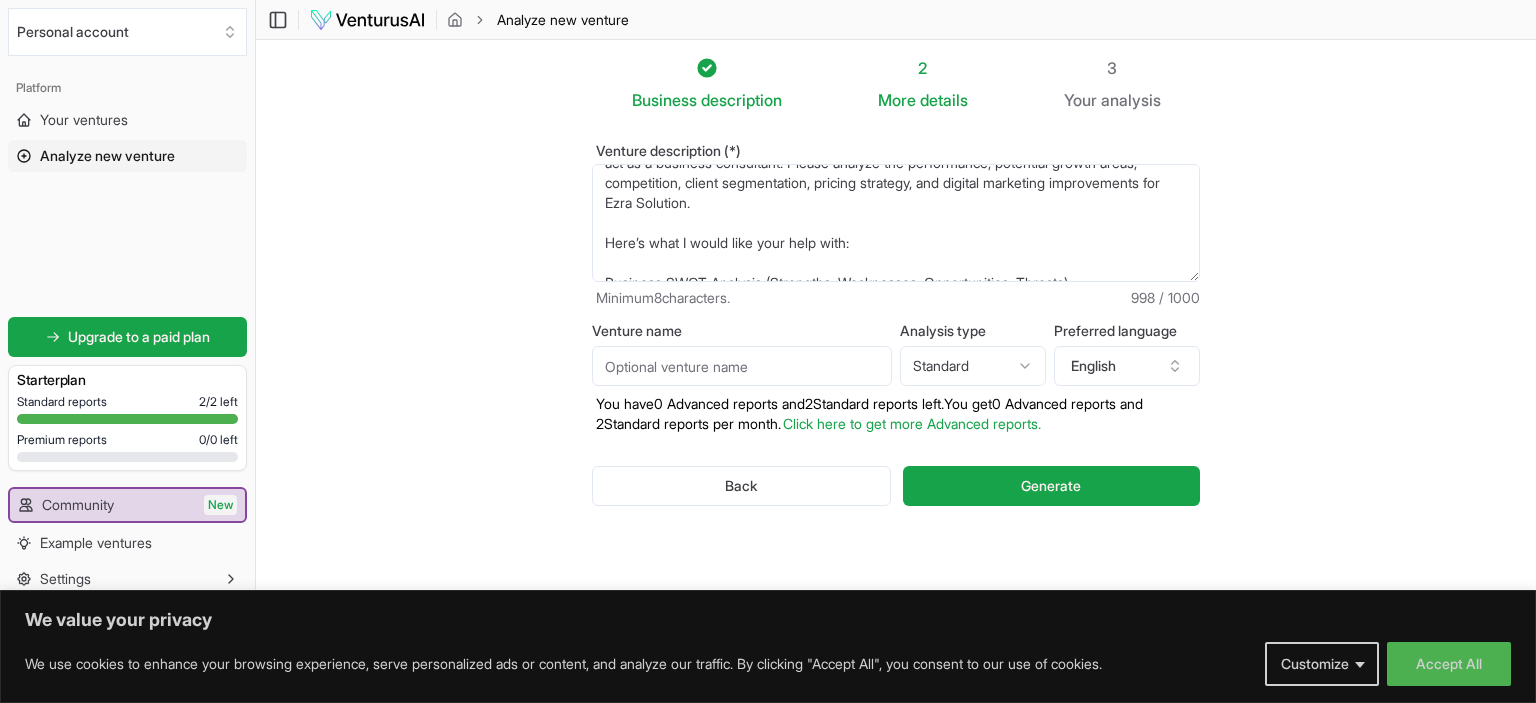 click on "I run a business named Ezra Solution, which provides GST registration and return filing, accounting services, and IT return filing. Our clients include small businesses, traders, professionals, and religious institutions (especially 12AB registered churches).I want you to act as a business consultant. Please analyze the performance, potential growth areas, competition, client segmentation, pricing strategy, and digital marketing improvements for Ezra Solution.
Here’s what I would like your help with:
Business SWOT Analysis (Strengths, Weaknesses, Opportunities, Threats)
Growth Strategy Suggestions – how to acquire more clients and expand our services
Profitability Review – ideas to improve income through new services or better pricing
Marketing Plan – focus on local and online marketing channels, including social media and referrals
Automation Tools – tools for billing, follow-up, reminders, return filing, etc., to improve efficiency
Competitor Study – how to stand out from ot" at bounding box center [896, 223] 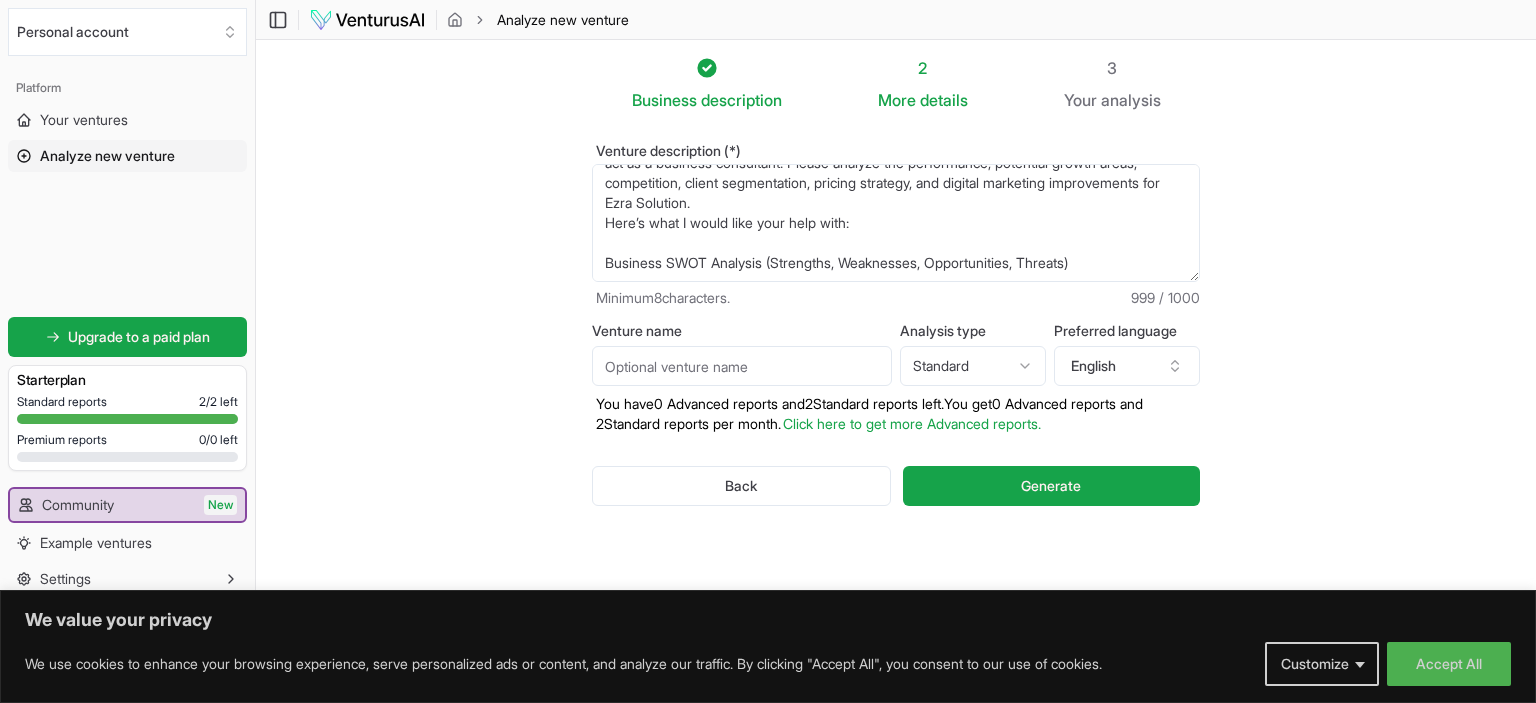 scroll, scrollTop: 60, scrollLeft: 0, axis: vertical 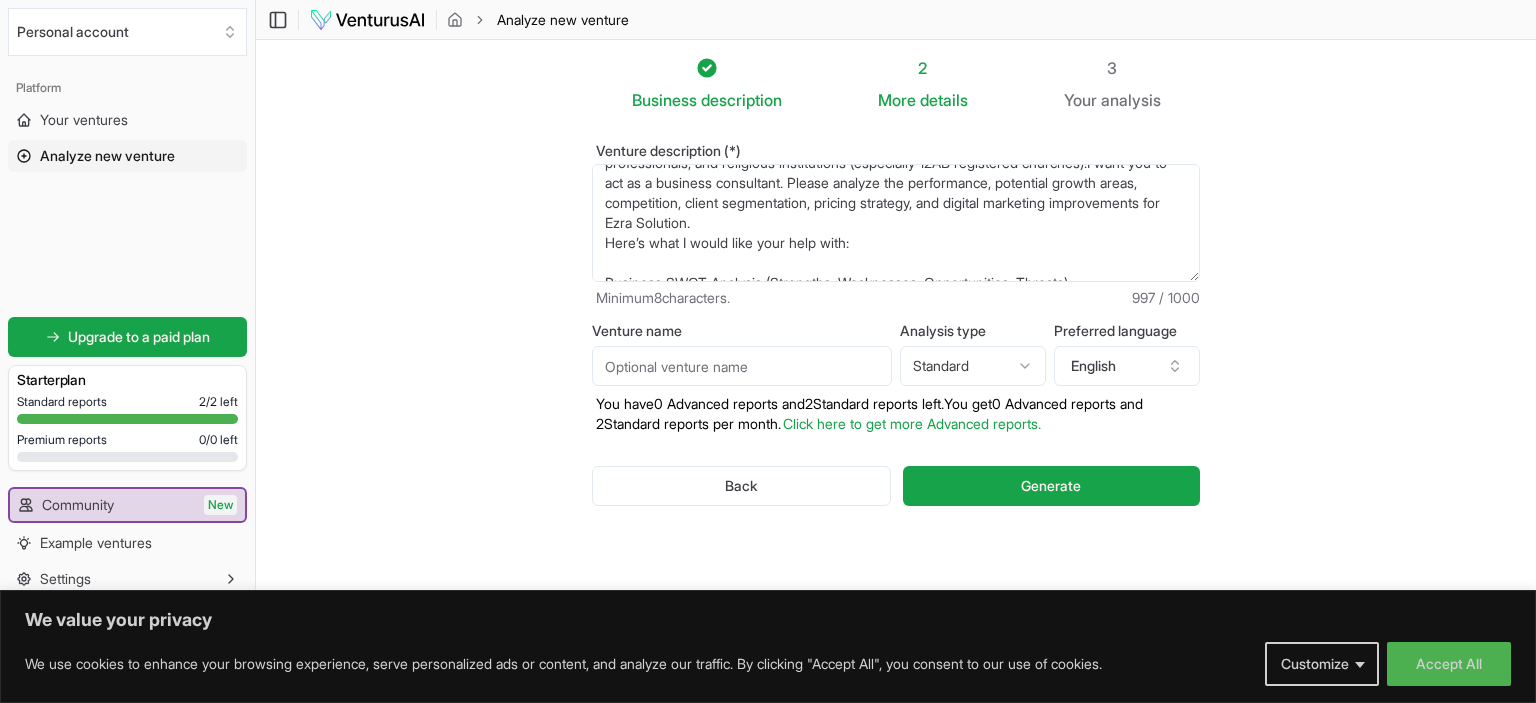 click on "I run a business named Ezra Solution, which provides GST registration and return filing, accounting services, and IT return filing. Our clients include small businesses, traders, professionals, and religious institutions (especially 12AB registered churches).I want you to act as a business consultant. Please analyze the performance, potential growth areas, competition, client segmentation, pricing strategy, and digital marketing improvements for Ezra Solution.
Here’s what I would like your help with:
Business SWOT Analysis (Strengths, Weaknesses, Opportunities, Threats)
Growth Strategy Suggestions – how to acquire more clients and expand our services
Profitability Review – ideas to improve income through new services or better pricing
Marketing Plan – focus on local and online marketing channels, including social media and referrals
Automation Tools – tools for billing, follow-up, reminders, return filing, etc., to improve efficiency
Competitor Study – how to stand out from ot" at bounding box center (896, 223) 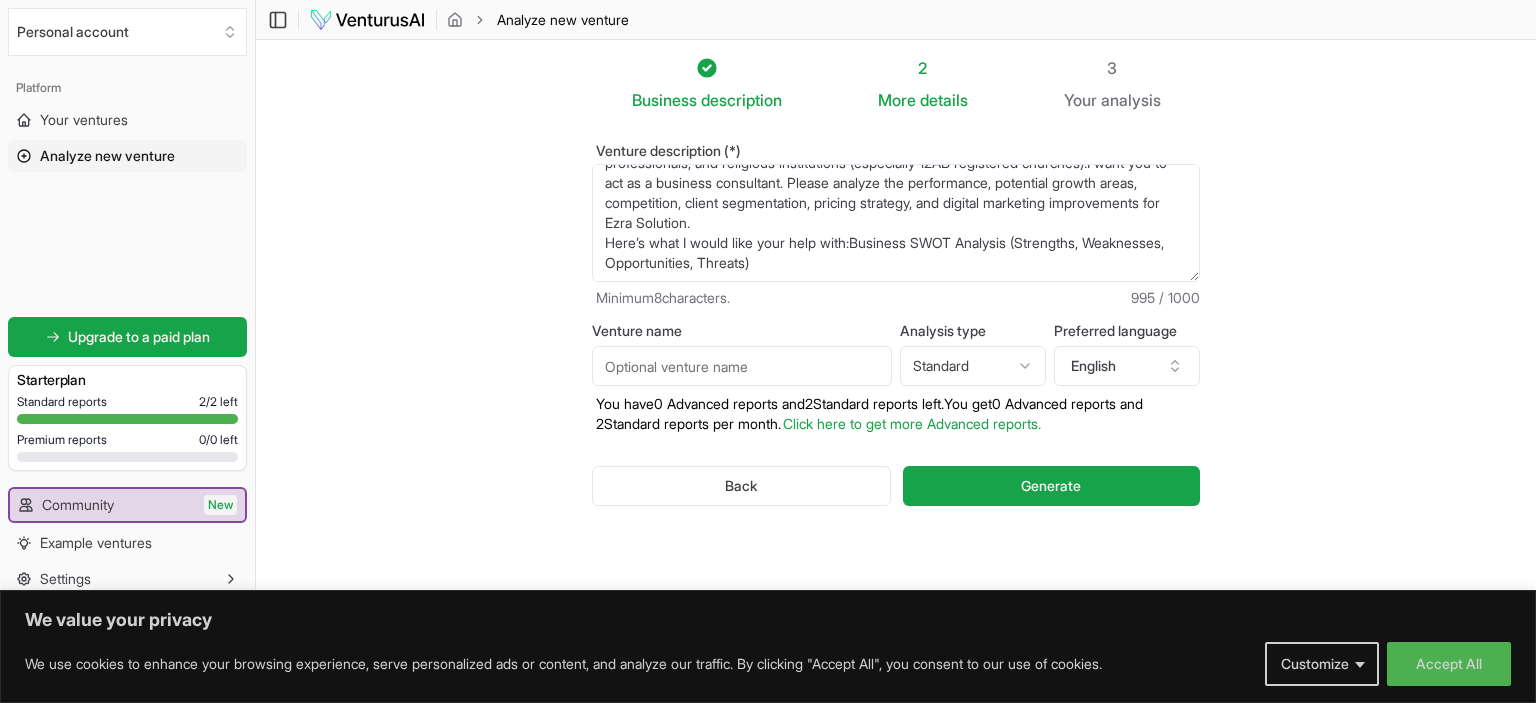 click on "I run a business named Ezra Solution, which provides GST registration and return filing, accounting services, and IT return filing. Our clients include small businesses, traders, professionals, and religious institutions (especially 12AB registered churches).I want you to act as a business consultant. Please analyze the performance, potential growth areas, competition, client segmentation, pricing strategy, and digital marketing improvements for Ezra Solution.
Here’s what I would like your help with:Business SWOT Analysis (Strengths, Weaknesses, Opportunities, Threats)
Growth Strategy Suggestions – how to acquire more clients and expand our services
Profitability Review – ideas to improve income through new services or better pricing
Marketing Plan – focus on local and online marketing channels, including social media and referrals
Automation Tools – tools for billing, follow-up, reminders, return filing, etc., to improve efficiency
Competitor Study – how to stand out from ot" at bounding box center (896, 223) 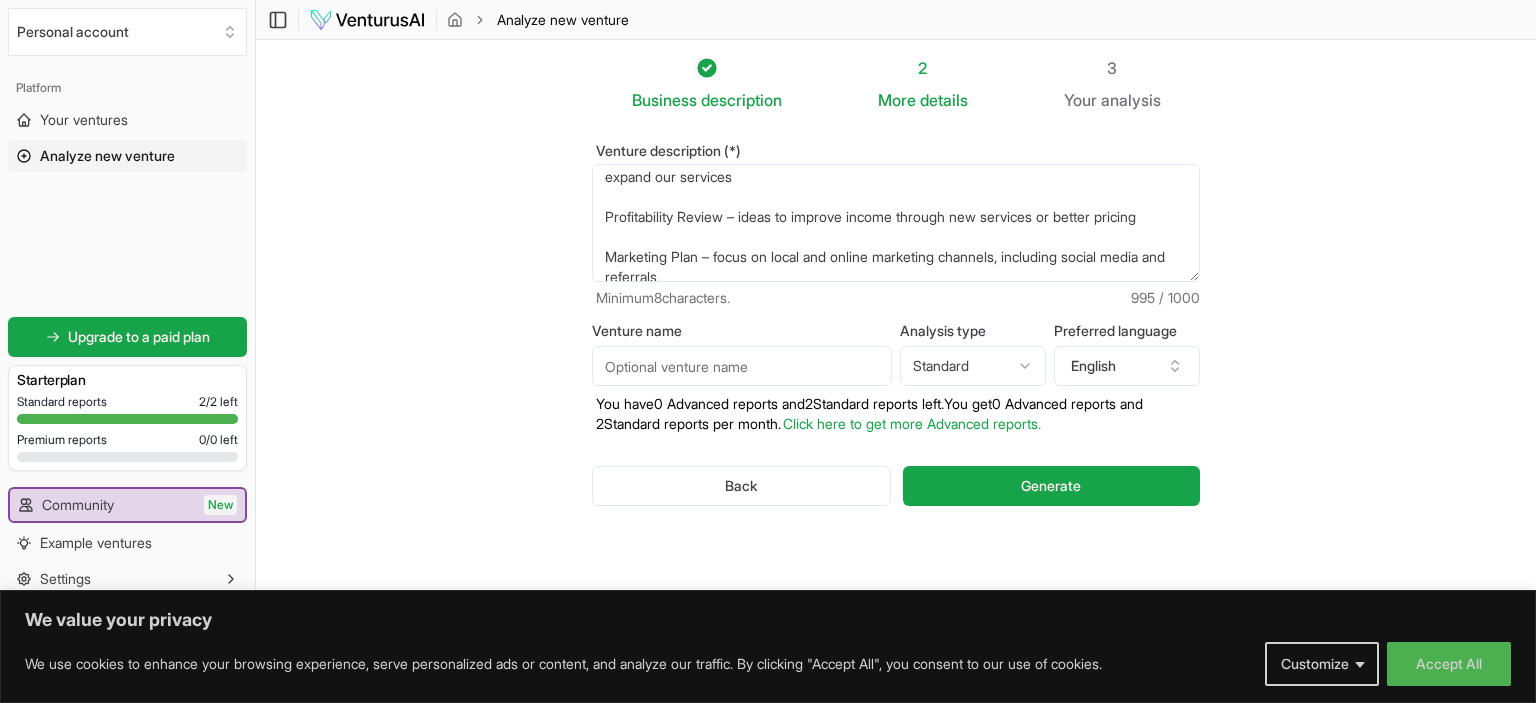 scroll, scrollTop: 180, scrollLeft: 0, axis: vertical 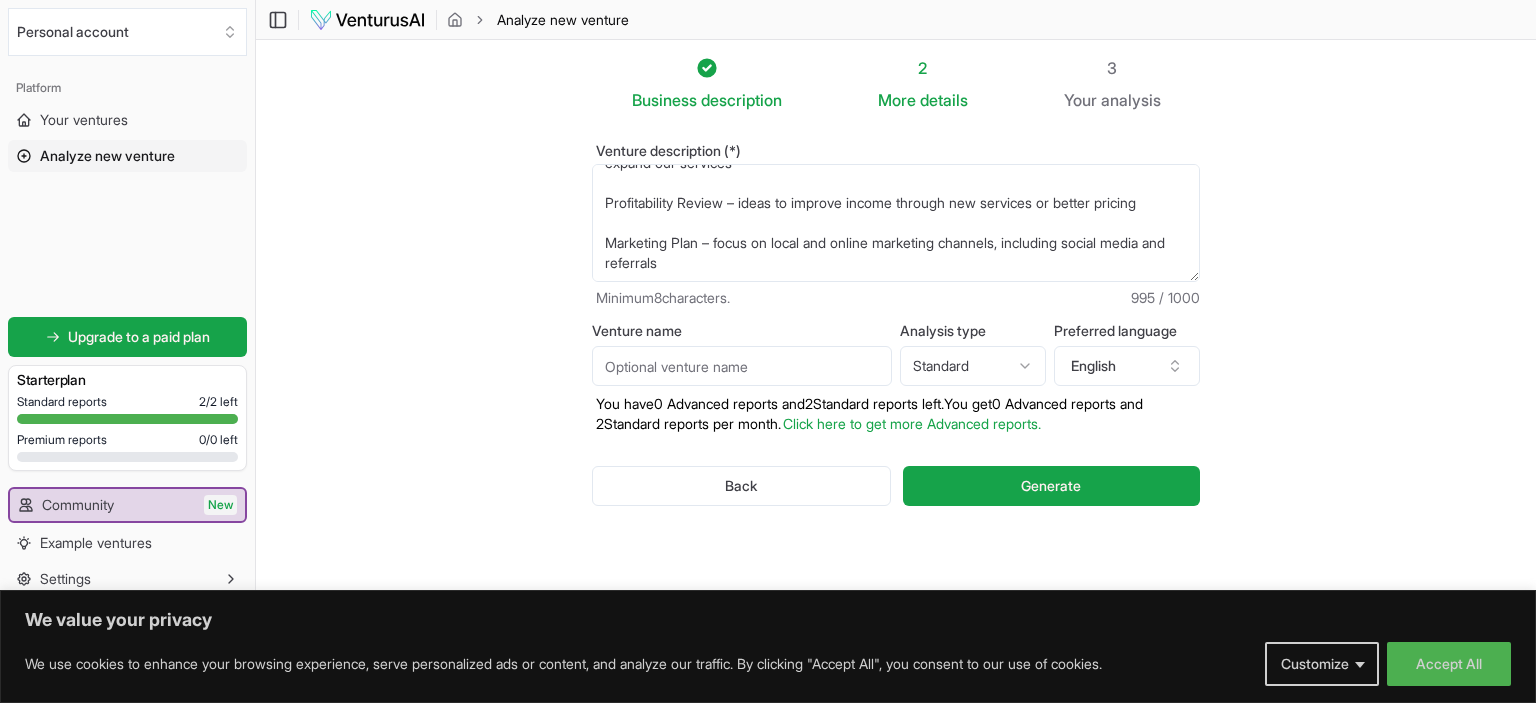 click on "I run a business named Ezra Solution, which provides GST registration and return filing, accounting services, and IT return filing. Our clients include small businesses, traders, professionals, and religious institutions (especially 12AB registered churches).I want you to act as a business consultant. Please analyze the performance, potential growth areas, competition, client segmentation, pricing strategy, and digital marketing improvements for Ezra Solution.
Here’s what I would like your help with:Business SWOT Analysis (Strengths, Weaknesses, Opportunities, Threats) .Growth Strategy Suggestions – how to acquire more clients and expand our services
Profitability Review – ideas to improve income through new services or better pricing
Marketing Plan – focus on local and online marketing channels, including social media and referrals
Automation Tools – tools for billing, follow-up, reminders, return filing, etc., to improve efficiency
Competitor Study – how to stand out from ot" at bounding box center [896, 223] 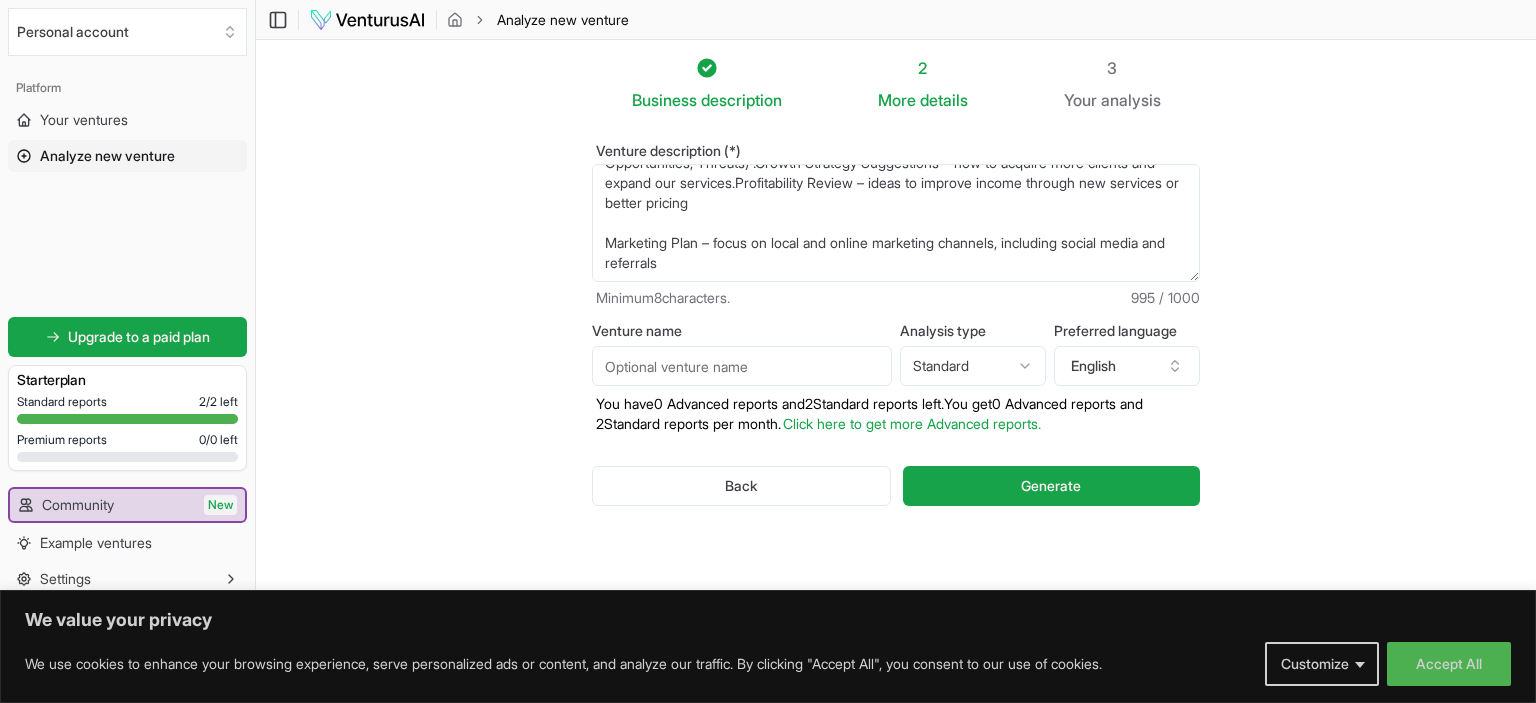 scroll, scrollTop: 140, scrollLeft: 0, axis: vertical 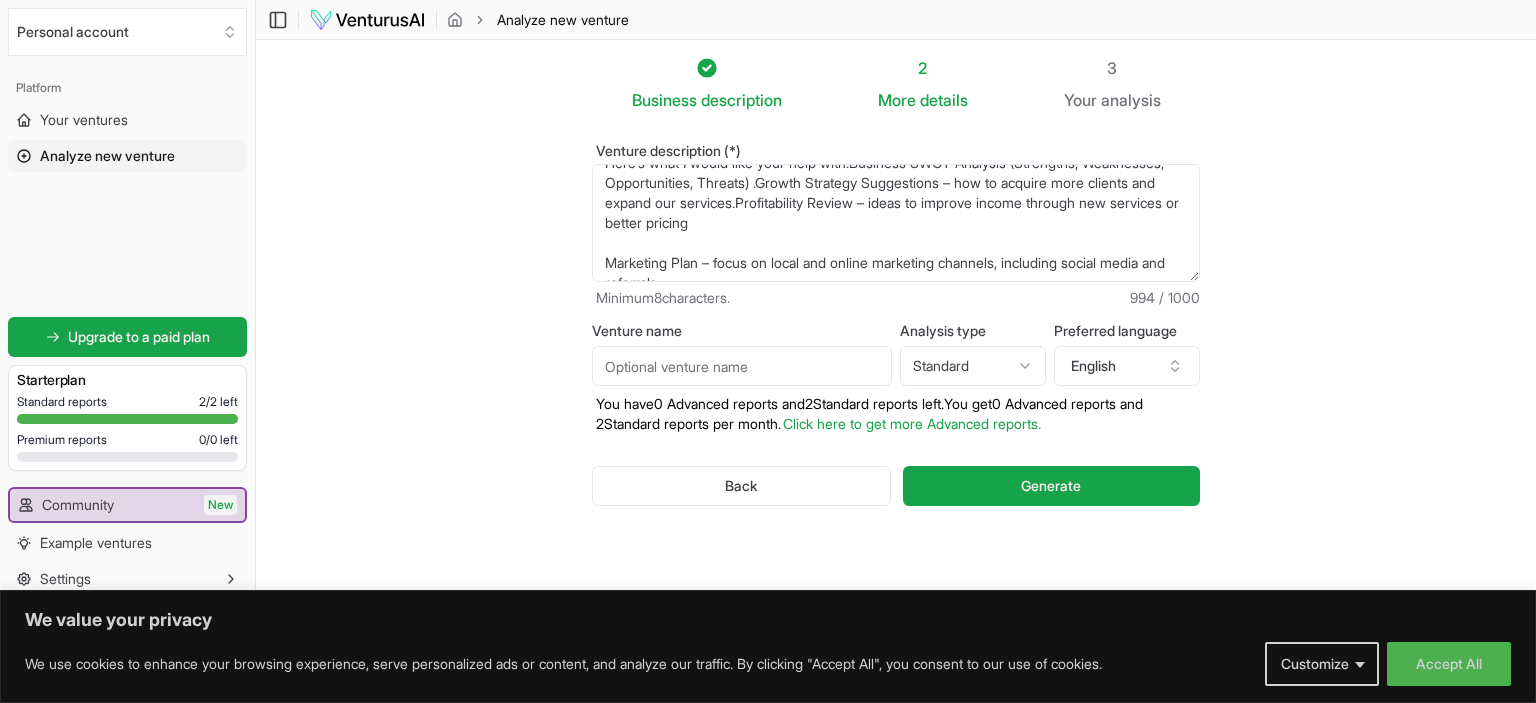 click on "I run a business named Ezra Solution, which provides GST registration and return filing, accounting services, and IT return filing. Our clients include small businesses, traders, professionals, and religious institutions (especially 12AB registered churches).I want you to act as a business consultant. Please analyze the performance, potential growth areas, competition, client segmentation, pricing strategy, and digital marketing improvements for Ezra Solution.
Here’s what I would like your help with:Business SWOT Analysis (Strengths, Weaknesses, Opportunities, Threats) .Growth Strategy Suggestions – how to acquire more clients and expand our services.Profitability Review – ideas to improve income through new services or better pricing
Marketing Plan – focus on local and online marketing channels, including social media and referrals
Automation Tools – tools for billing, follow-up, reminders, return filing, etc., to improve efficiency
Competitor Study – how to stand out from ot" at bounding box center (896, 223) 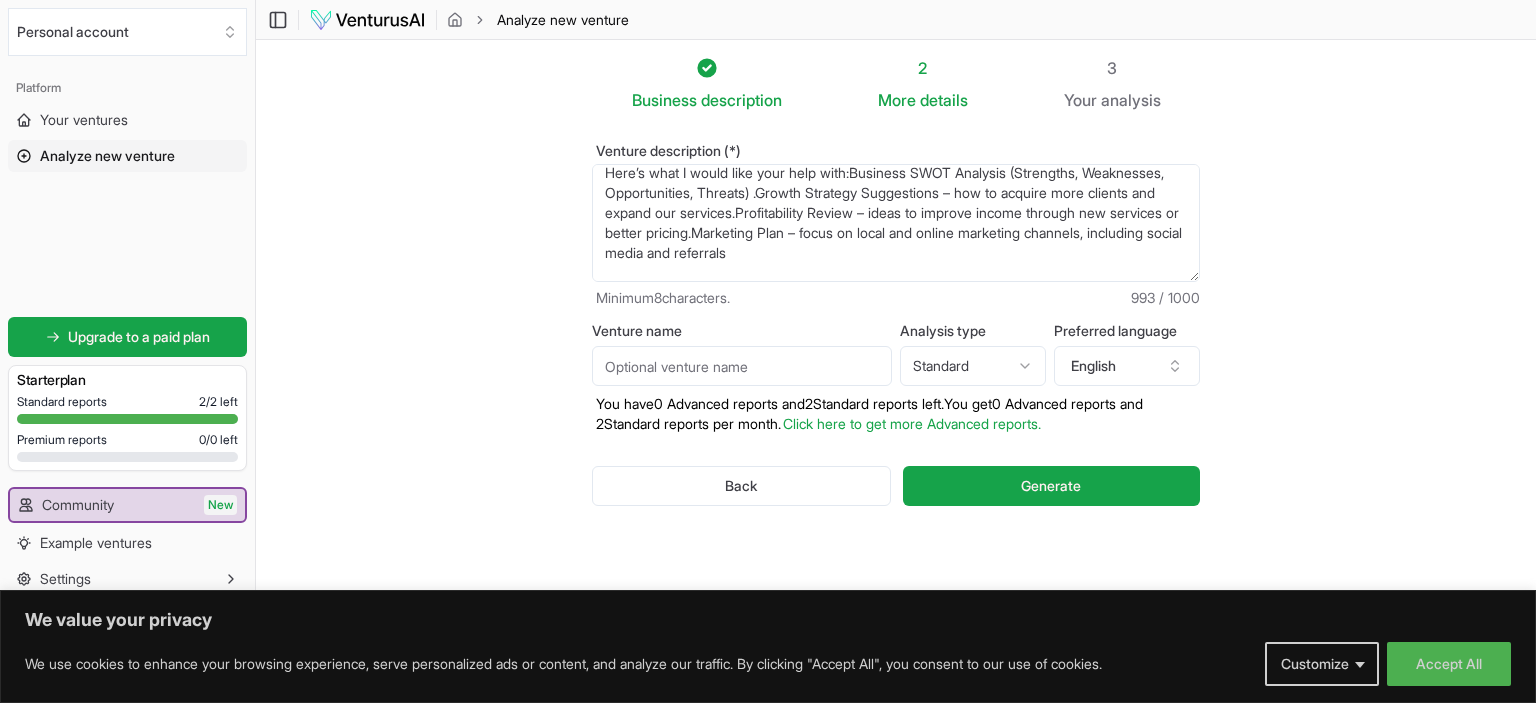scroll, scrollTop: 150, scrollLeft: 0, axis: vertical 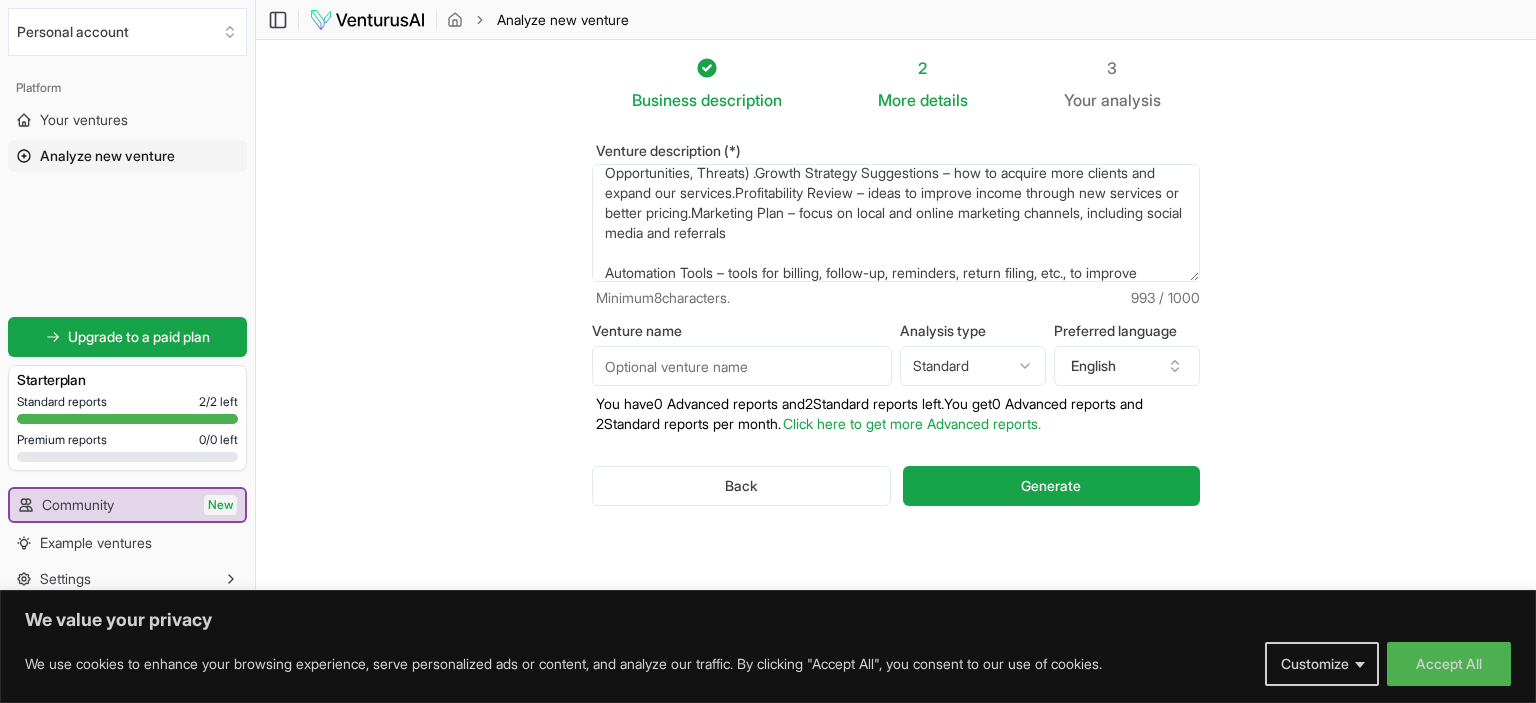 click on "I run a business named Ezra Solution, which provides GST registration and return filing, accounting services, and IT return filing. Our clients include small businesses, traders, professionals, and religious institutions (especially 12AB registered churches).I want you to act as a business consultant. Please analyze the performance, potential growth areas, competition, client segmentation, pricing strategy, and digital marketing improvements for Ezra Solution.
Here’s what I would like your help with:Business SWOT Analysis (Strengths, Weaknesses, Opportunities, Threats) .Growth Strategy Suggestions – how to acquire more clients and expand our services.Profitability Review – ideas to improve income through new services or better pricing.Marketing Plan – focus on local and online marketing channels, including social media and referrals
Automation Tools – tools for billing, follow-up, reminders, return filing, etc., to improve efficiency
Competitor Study – how to stand out from ot" at bounding box center (896, 223) 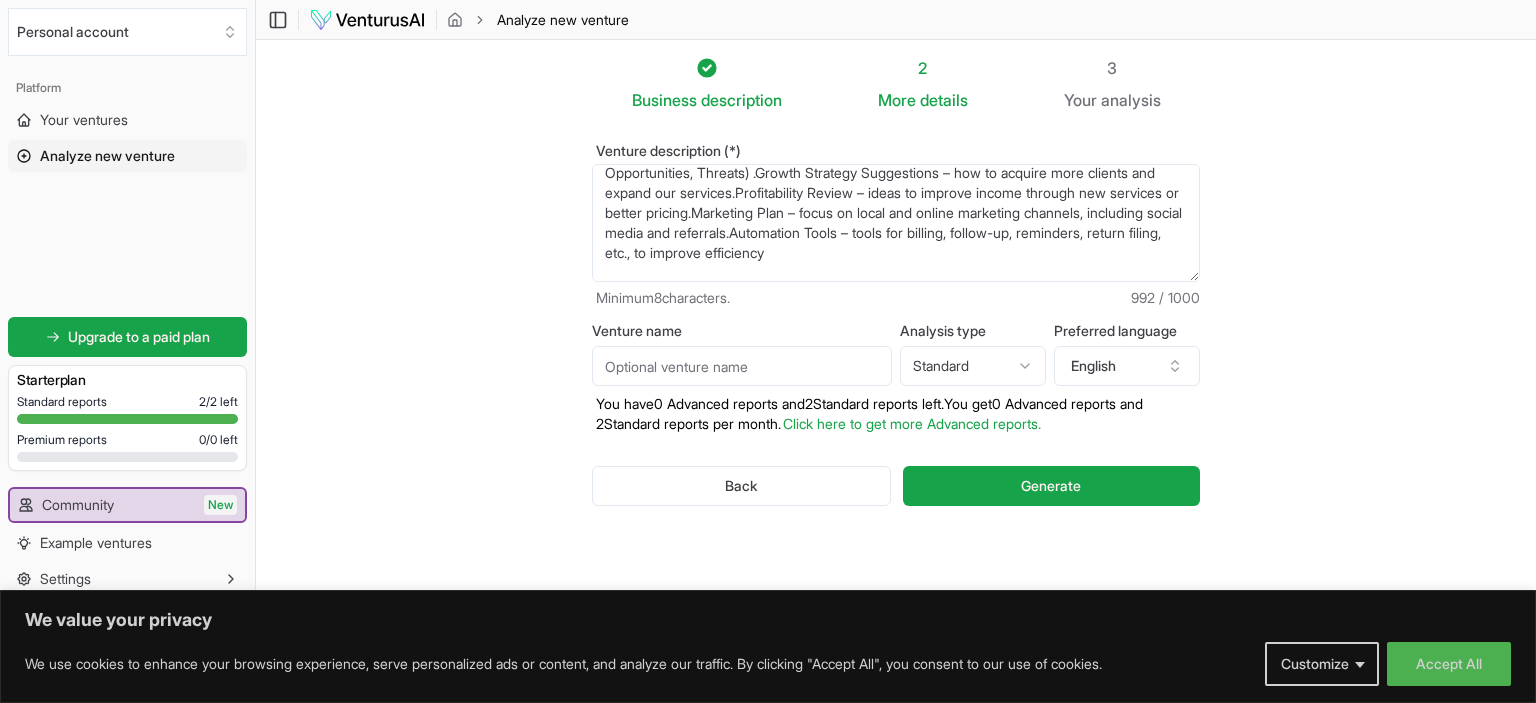 scroll, scrollTop: 170, scrollLeft: 0, axis: vertical 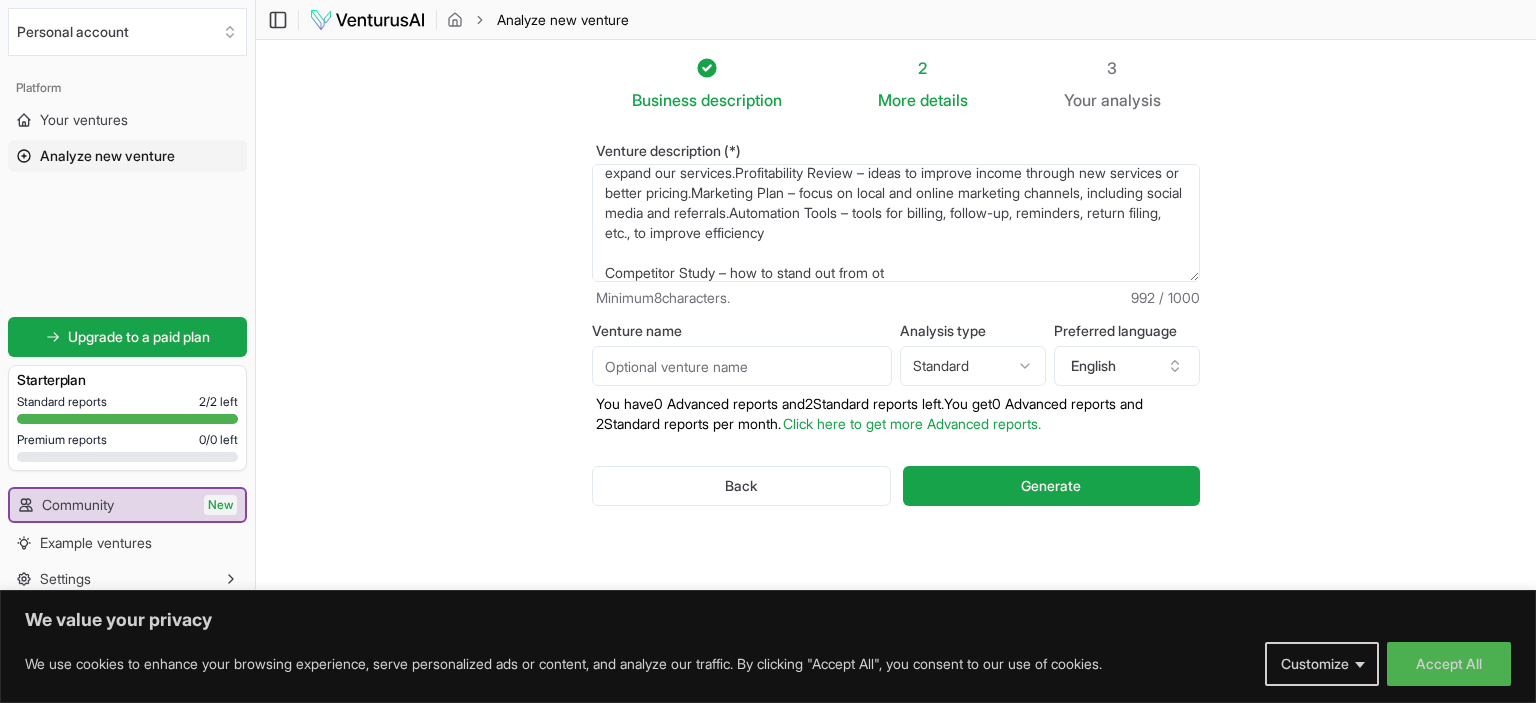 click on "I run a business named Ezra Solution, which provides GST registration and return filing, accounting services, and IT return filing. Our clients include small businesses, traders, professionals, and religious institutions (especially 12AB registered churches).I want you to act as a business consultant. Please analyze the performance, potential growth areas, competition, client segmentation, pricing strategy, and digital marketing improvements for Ezra Solution.
Here’s what I would like your help with:Business SWOT Analysis (Strengths, Weaknesses, Opportunities, Threats) .Growth Strategy Suggestions – how to acquire more clients and expand our services.Profitability Review – ideas to improve income through new services or better pricing.Marketing Plan – focus on local and online marketing channels, including social media and referrals.Automation Tools – tools for billing, follow-up, reminders, return filing, etc., to improve efficiency
Competitor Study – how to stand out from ot" at bounding box center [896, 223] 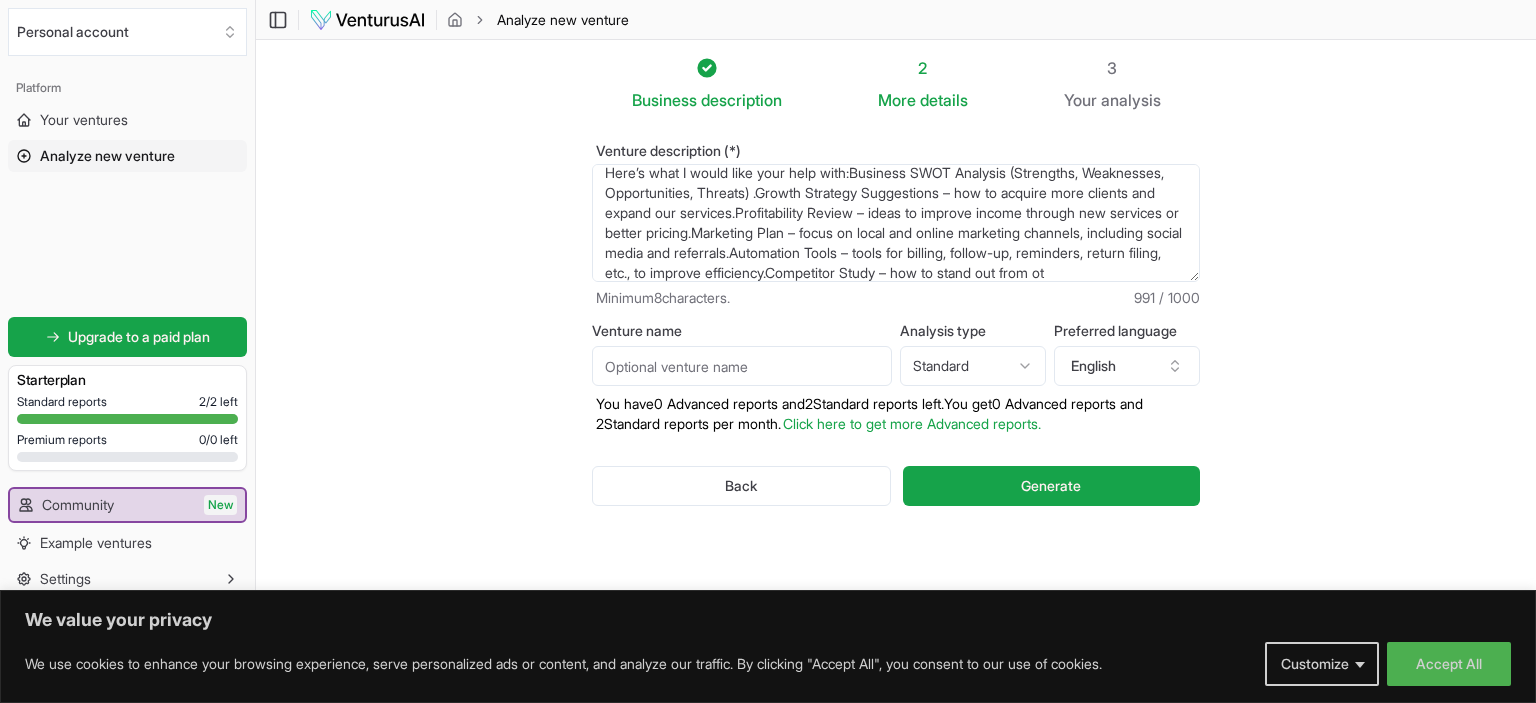 scroll, scrollTop: 150, scrollLeft: 0, axis: vertical 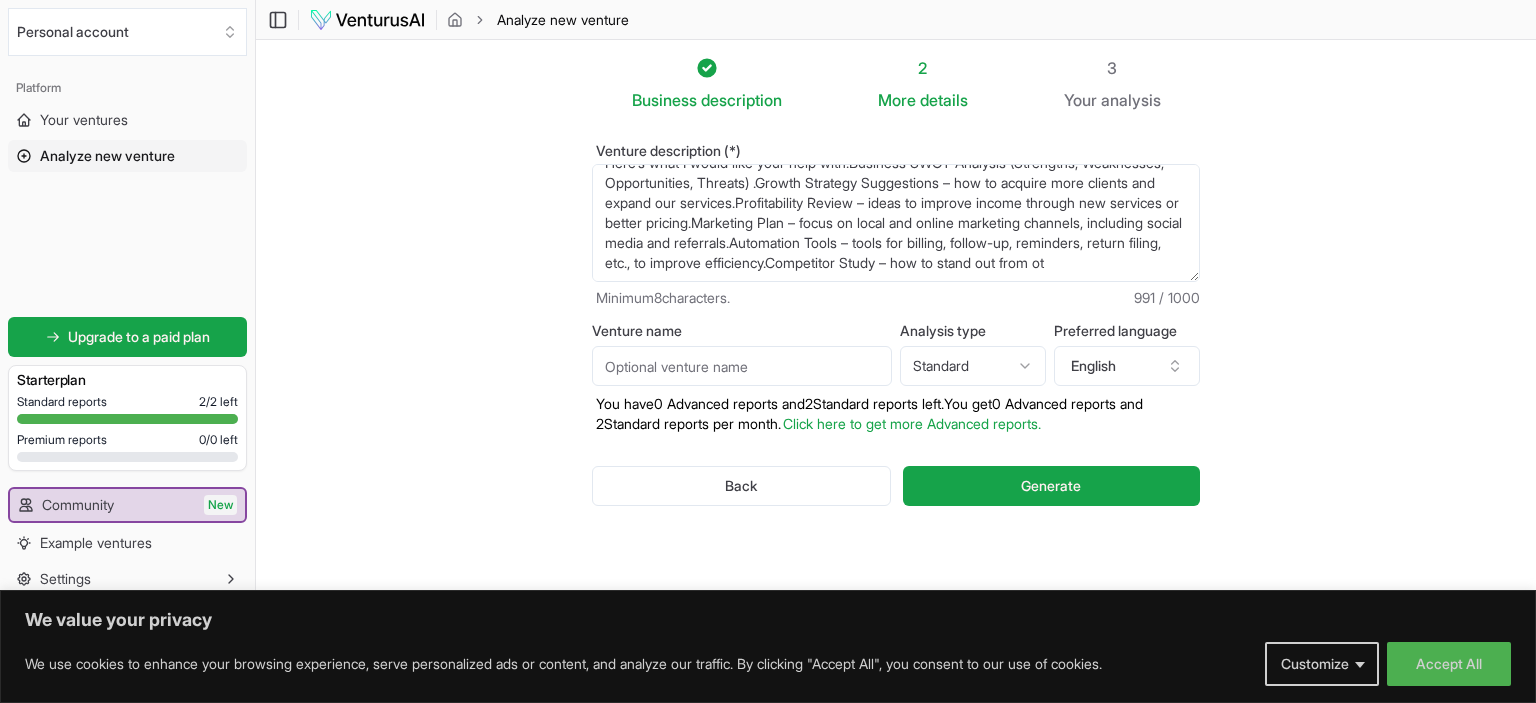 click on "I run a business named Ezra Solution, which provides GST registration and return filing, accounting services, and IT return filing. Our clients include small businesses, traders, professionals, and religious institutions (especially 12AB registered churches).I want you to act as a business consultant. Please analyze the performance, potential growth areas, competition, client segmentation, pricing strategy, and digital marketing improvements for Ezra Solution.
Here’s what I would like your help with:Business SWOT Analysis (Strengths, Weaknesses, Opportunities, Threats) .Growth Strategy Suggestions – how to acquire more clients and expand our services.Profitability Review – ideas to improve income through new services or better pricing.Marketing Plan – focus on local and online marketing channels, including social media and referrals.Automation Tools – tools for billing, follow-up, reminders, return filing, etc., to improve efficiency.Competitor Study – how to stand out from ot" at bounding box center [896, 223] 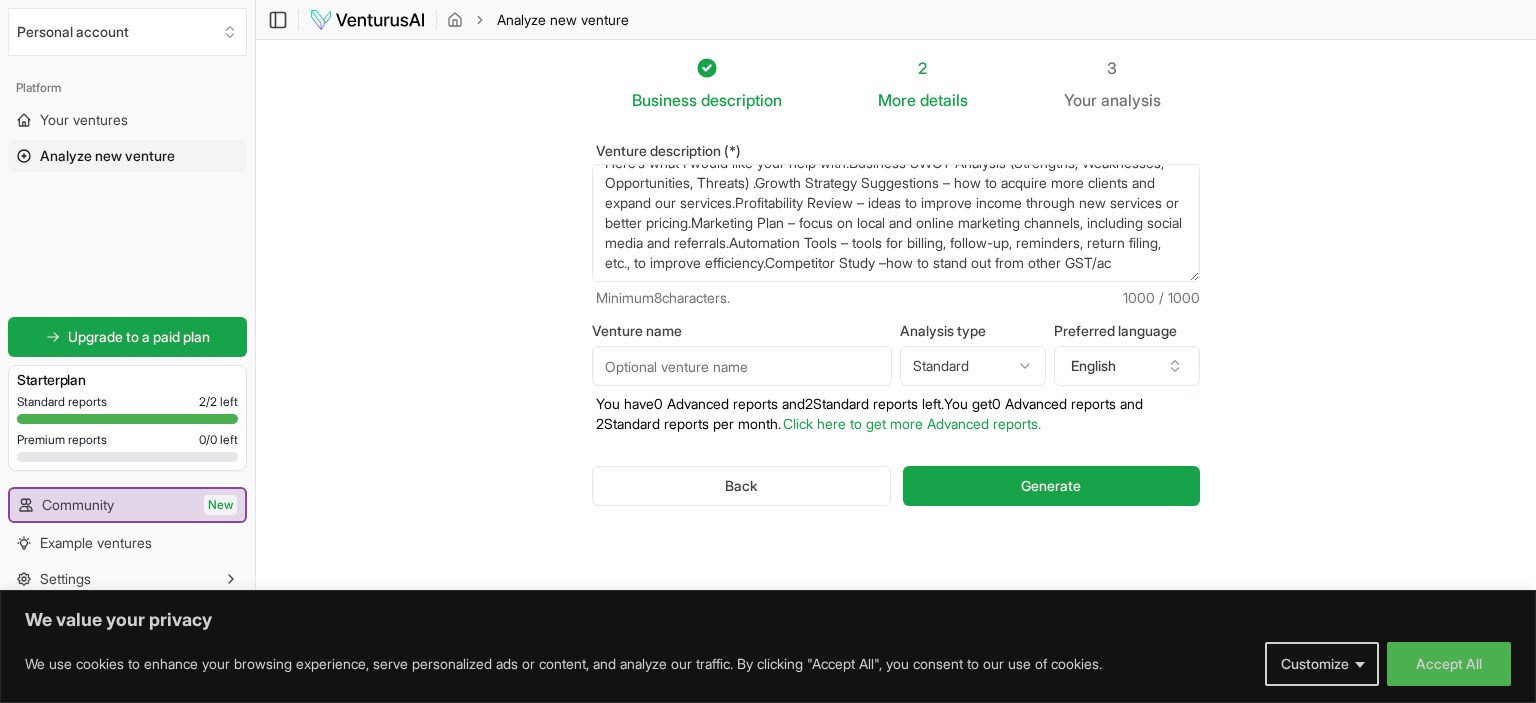 type on "I run a business named Ezra Solution, which provides GST registration and return filing, accounting services, and IT return filing. Our clients include small businesses, traders, professionals, and religious institutions (especially 12AB registered churches).I want you to act as a business consultant. Please analyze the performance, potential growth areas, competition, client segmentation, pricing strategy, and digital marketing improvements for Ezra Solution.
Here’s what I would like your help with:Business SWOT Analysis (Strengths, Weaknesses, Opportunities, Threats) .Growth Strategy Suggestions – how to acquire more clients and expand our services.Profitability Review – ideas to improve income through new services or better pricing.Marketing Plan – focus on local and online marketing channels, including social media and referrals.Automation Tools – tools for billing, follow-up, reminders, return filing, etc., to improve efficiency.Competitor Study –how to stand out from other GST/ac" 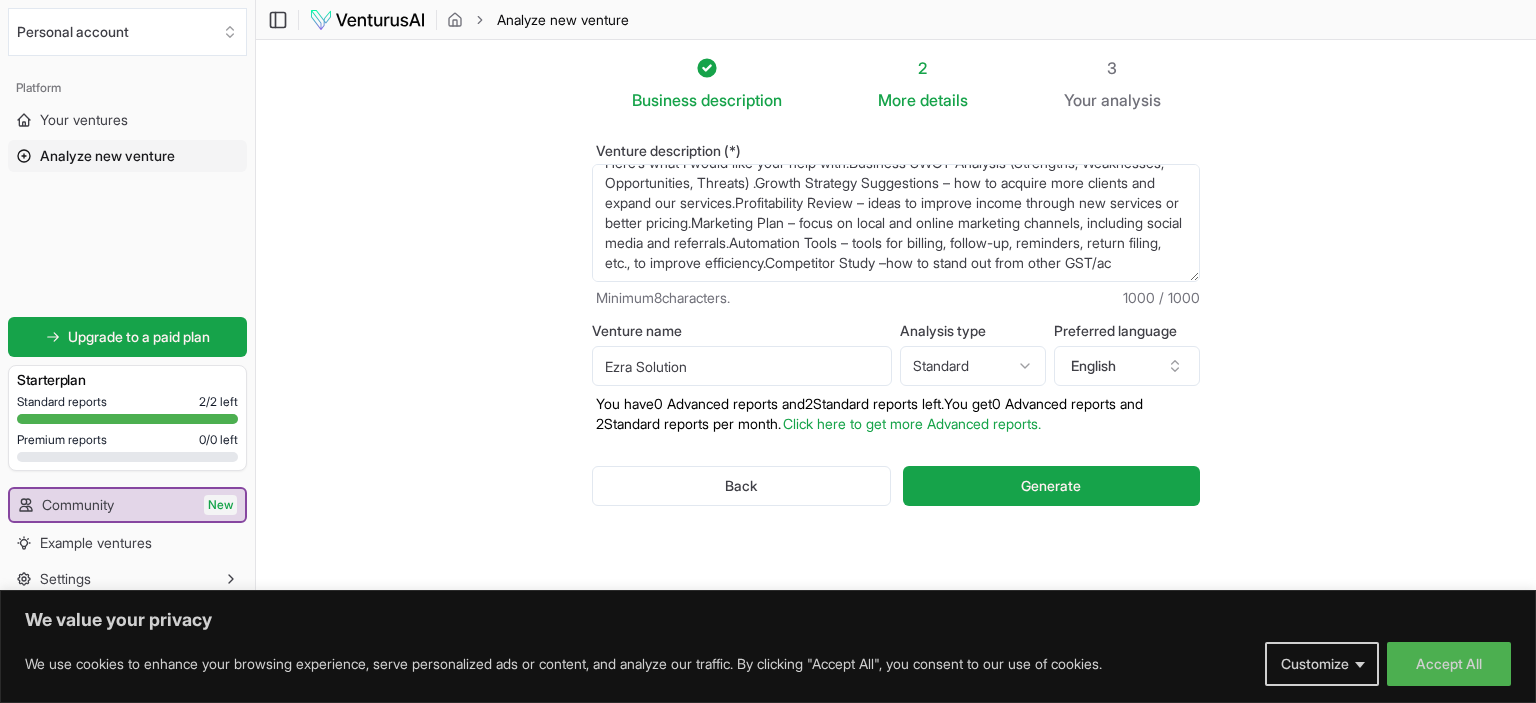 type on "Ezra Solution" 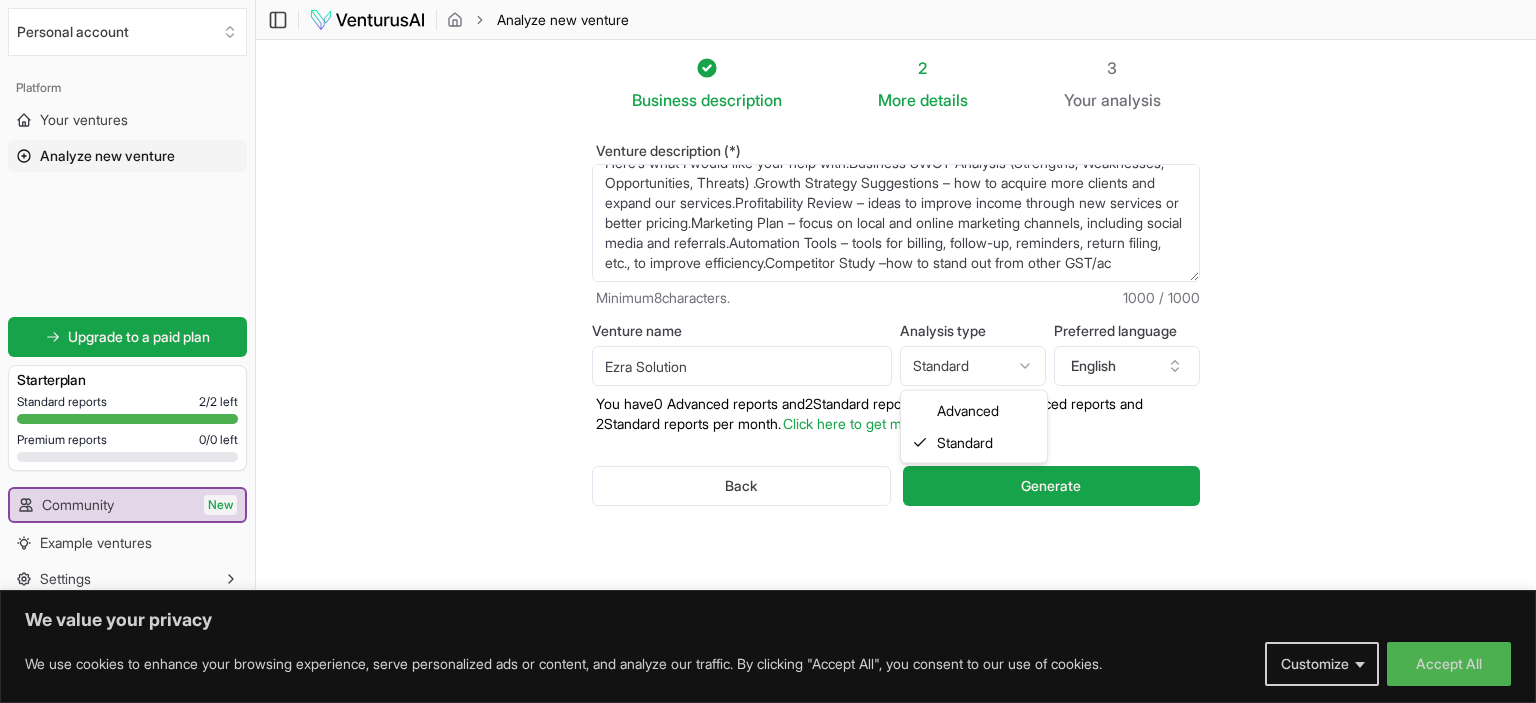 click on "We value your privacy We use cookies to enhance your browsing experience, serve personalized ads or content, and analyze our traffic. By clicking "Accept All", you consent to our use of cookies. Customize    Accept All Customize Consent Preferences   We use cookies to help you navigate efficiently and perform certain functions. You will find detailed information about all cookies under each consent category below. The cookies that are categorized as "Necessary" are stored on your browser as they are essential for enabling the basic functionalities of the site. ...  Show more Necessary Always Active Necessary cookies are required to enable the basic features of this site, such as providing secure log-in or adjusting your consent preferences. These cookies do not store any personally identifiable data. Cookie cookieyes-consent Duration 1 year Description Cookie __cf_bm Duration 1 hour Description This cookie, set by Cloudflare, is used to support Cloudflare Bot Management.  Cookie _cfuvid Duration session lidc" at bounding box center (768, 351) 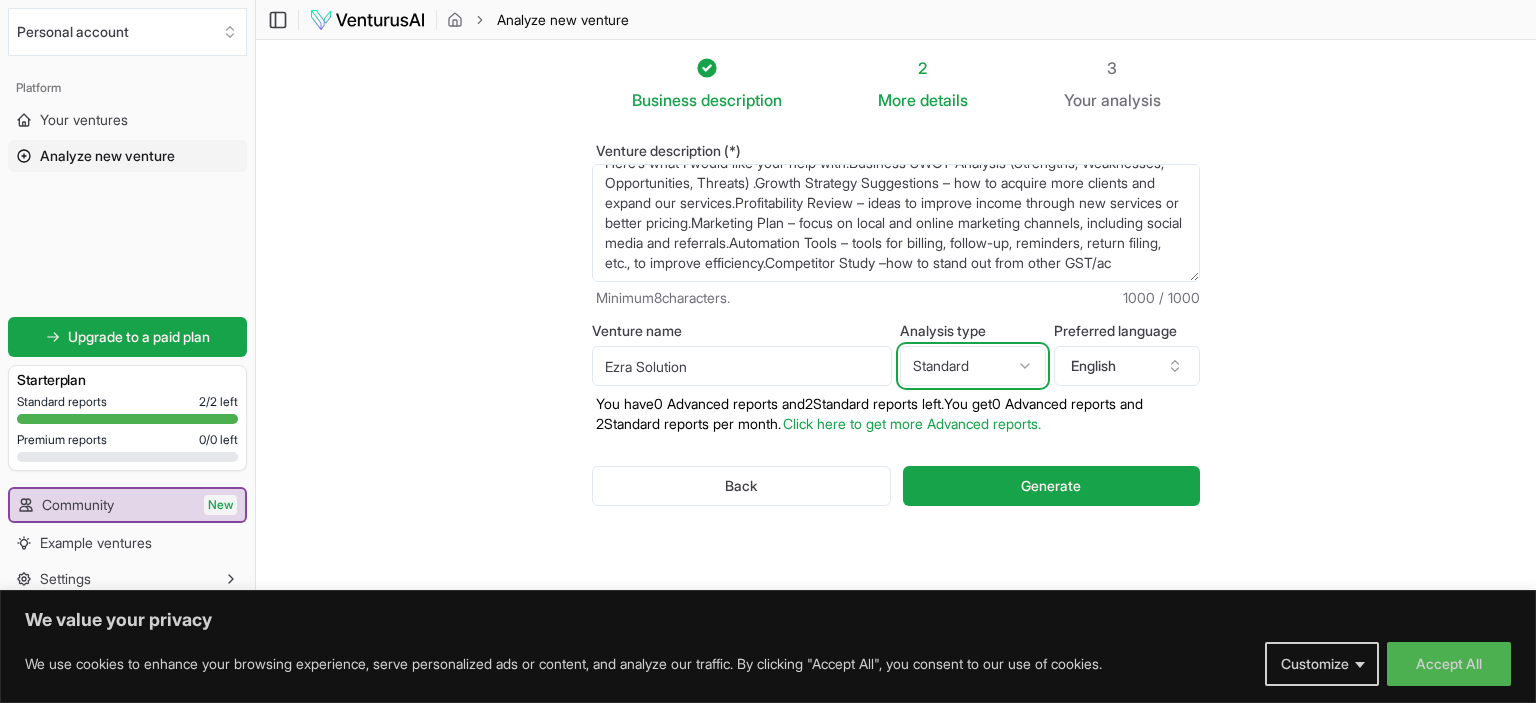 click on "We value your privacy We use cookies to enhance your browsing experience, serve personalized ads or content, and analyze our traffic. By clicking "Accept All", you consent to our use of cookies. Customize    Accept All Customize Consent Preferences   We use cookies to help you navigate efficiently and perform certain functions. You will find detailed information about all cookies under each consent category below. The cookies that are categorized as "Necessary" are stored on your browser as they are essential for enabling the basic functionalities of the site. ...  Show more Necessary Always Active Necessary cookies are required to enable the basic features of this site, such as providing secure log-in or adjusting your consent preferences. These cookies do not store any personally identifiable data. Cookie cookieyes-consent Duration 1 year Description Cookie __cf_bm Duration 1 hour Description This cookie, set by Cloudflare, is used to support Cloudflare Bot Management.  Cookie _cfuvid Duration session lidc" at bounding box center (768, 351) 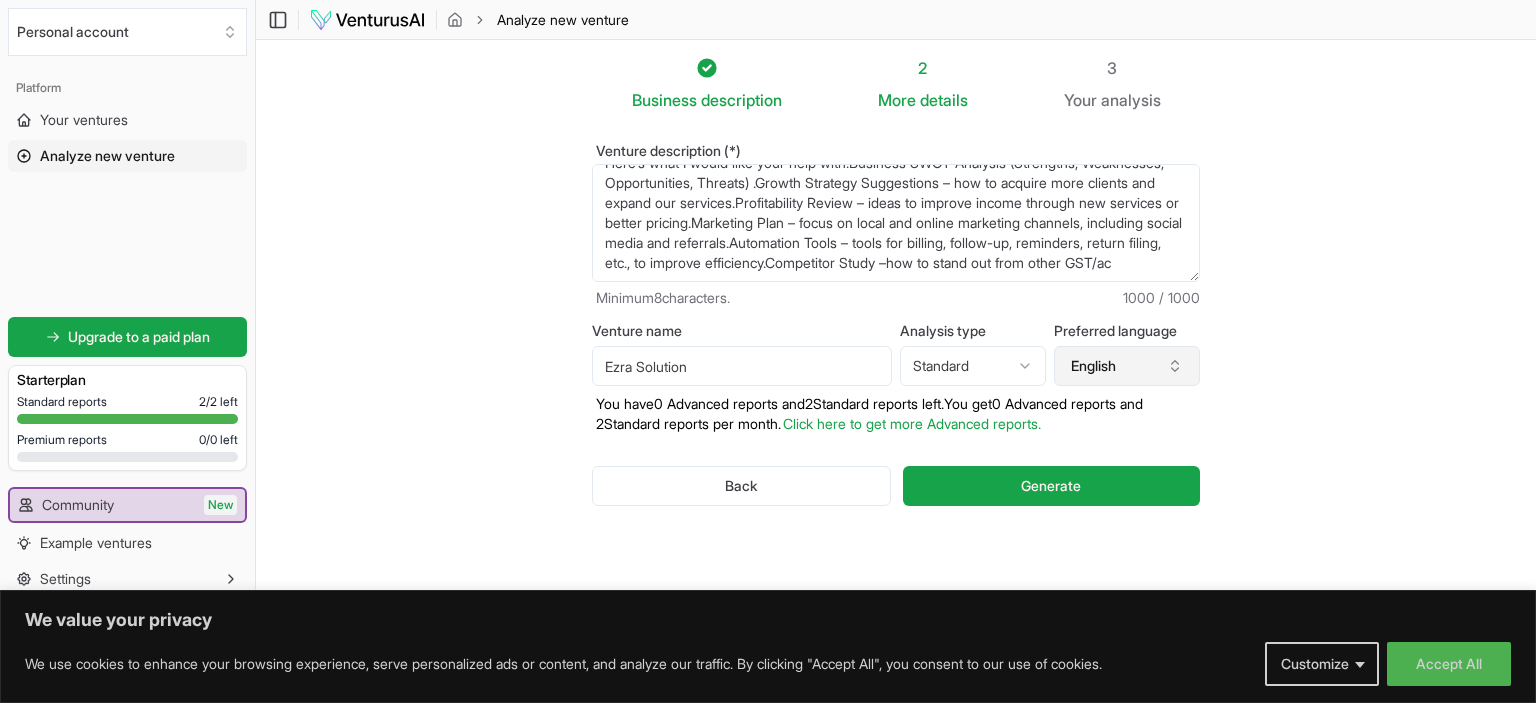 click 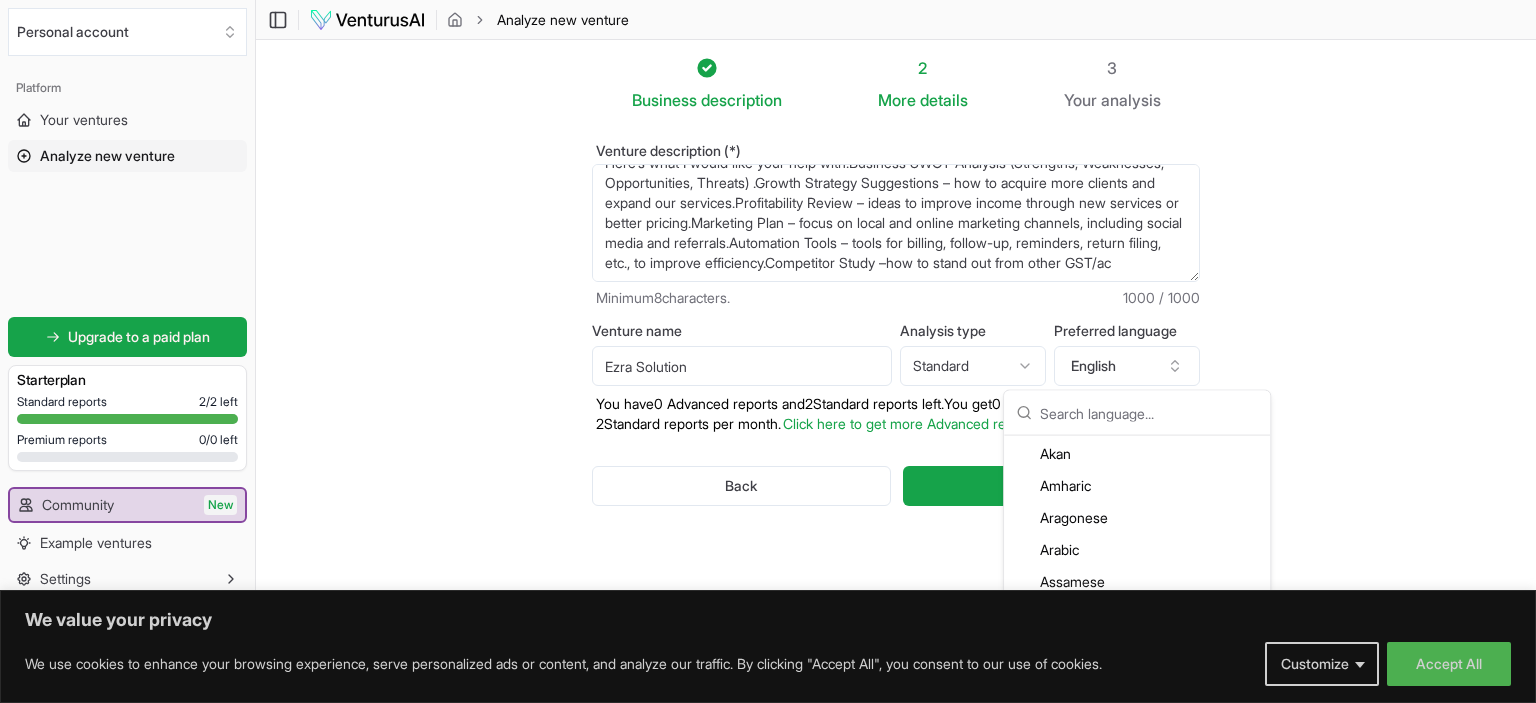 scroll, scrollTop: 182, scrollLeft: 0, axis: vertical 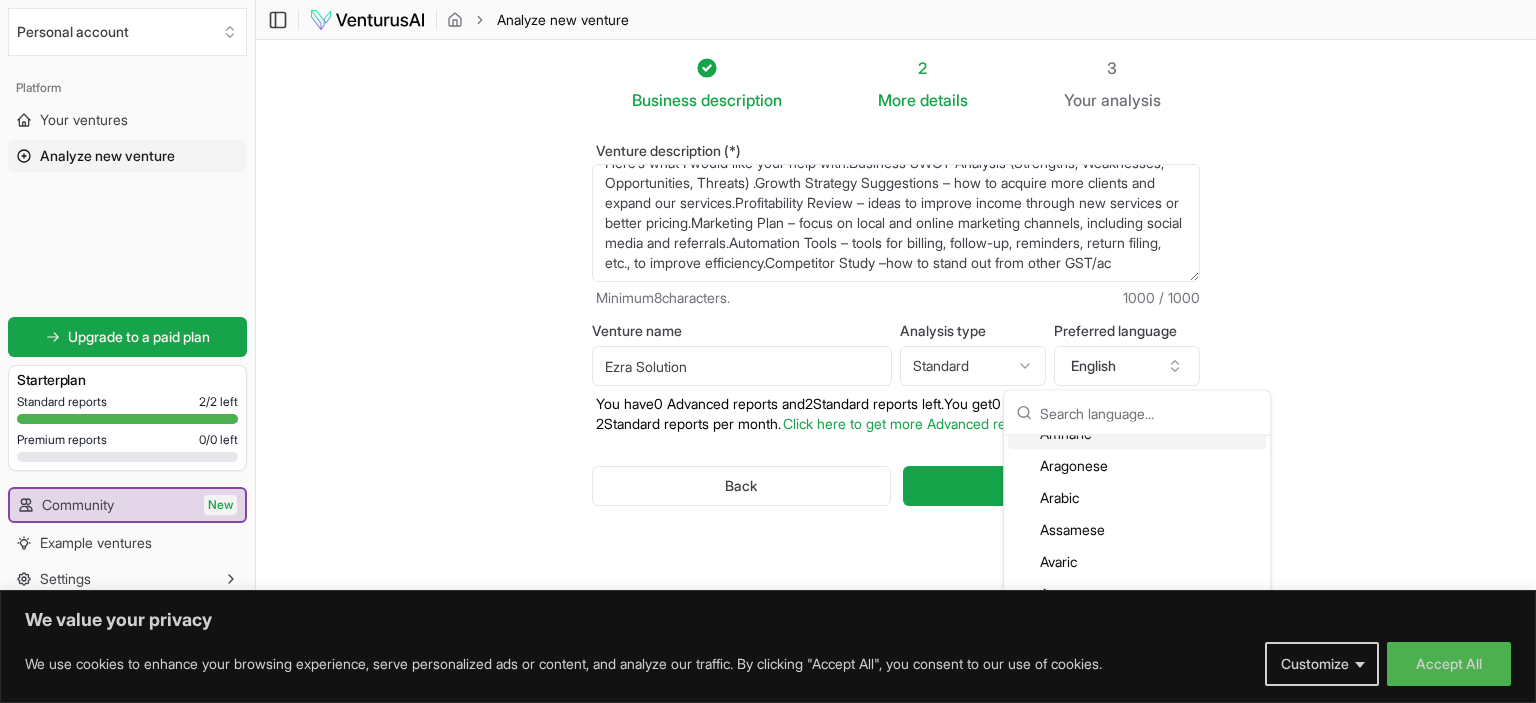 click at bounding box center [1149, 413] 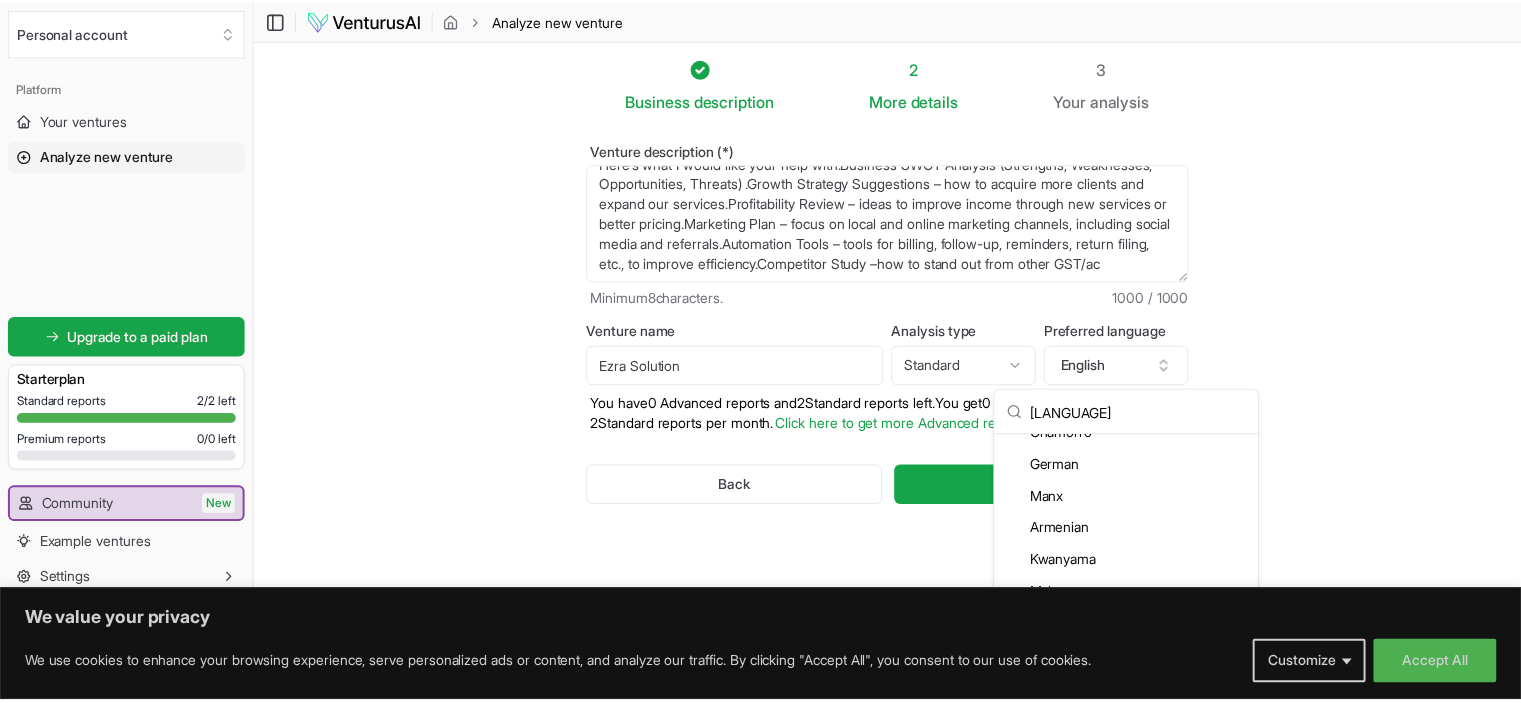 scroll, scrollTop: 0, scrollLeft: 0, axis: both 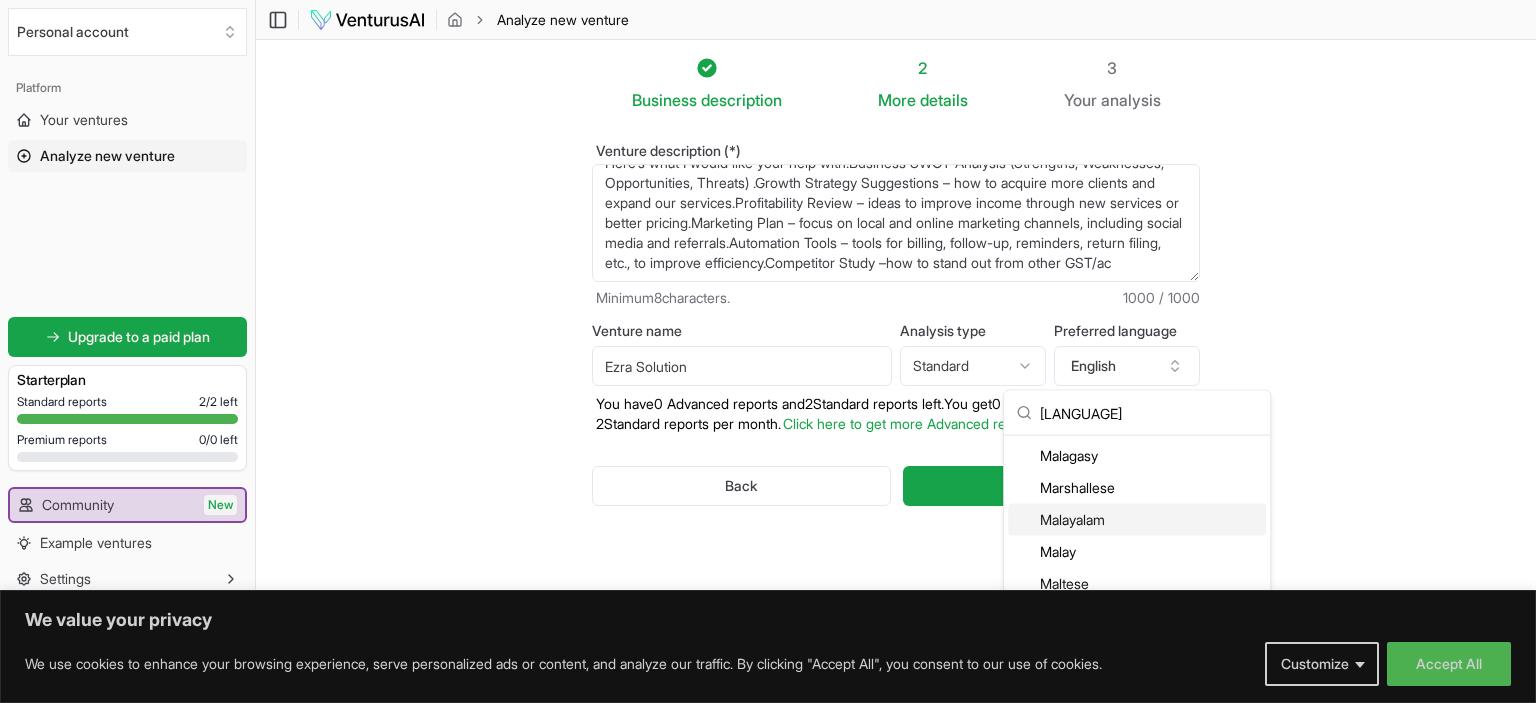 type on "[LANGUAGE]" 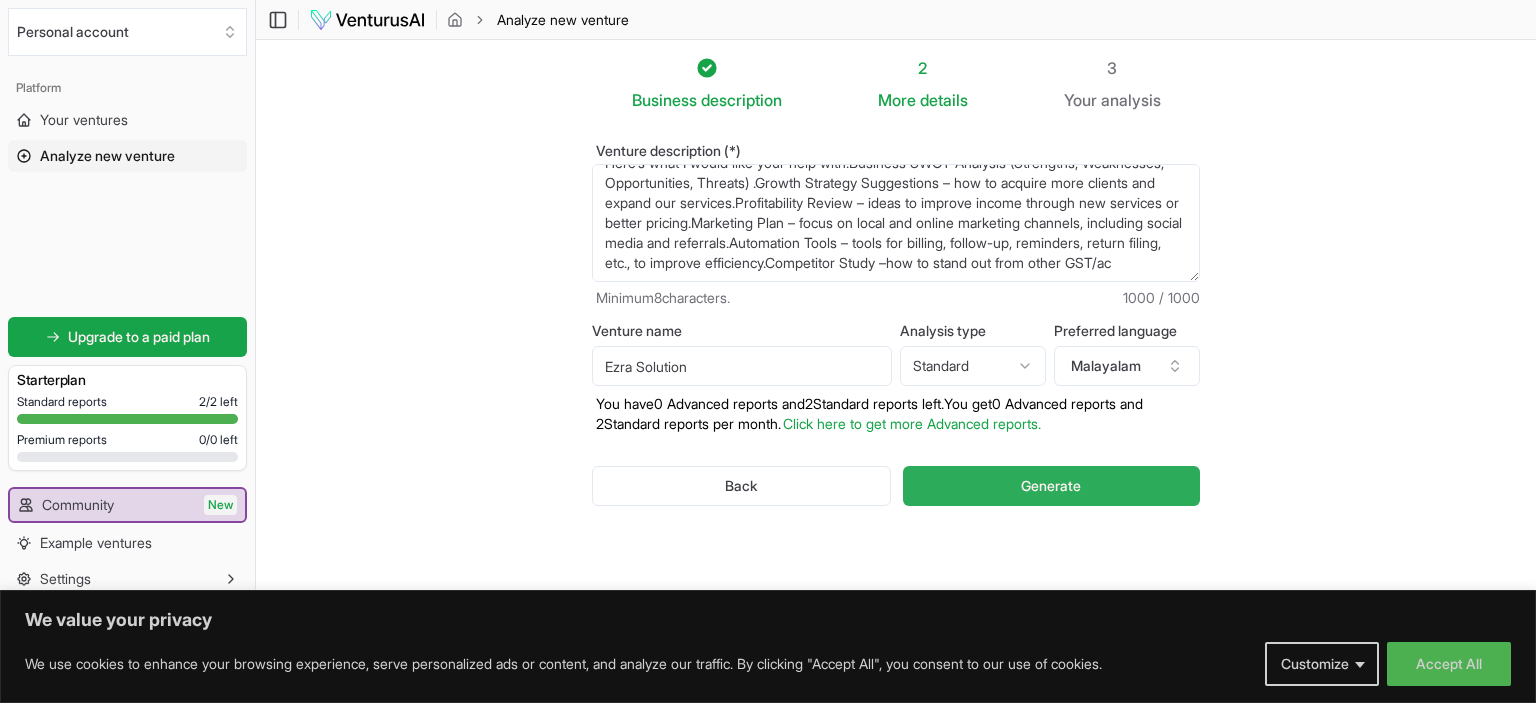 click on "Generate" at bounding box center (1051, 486) 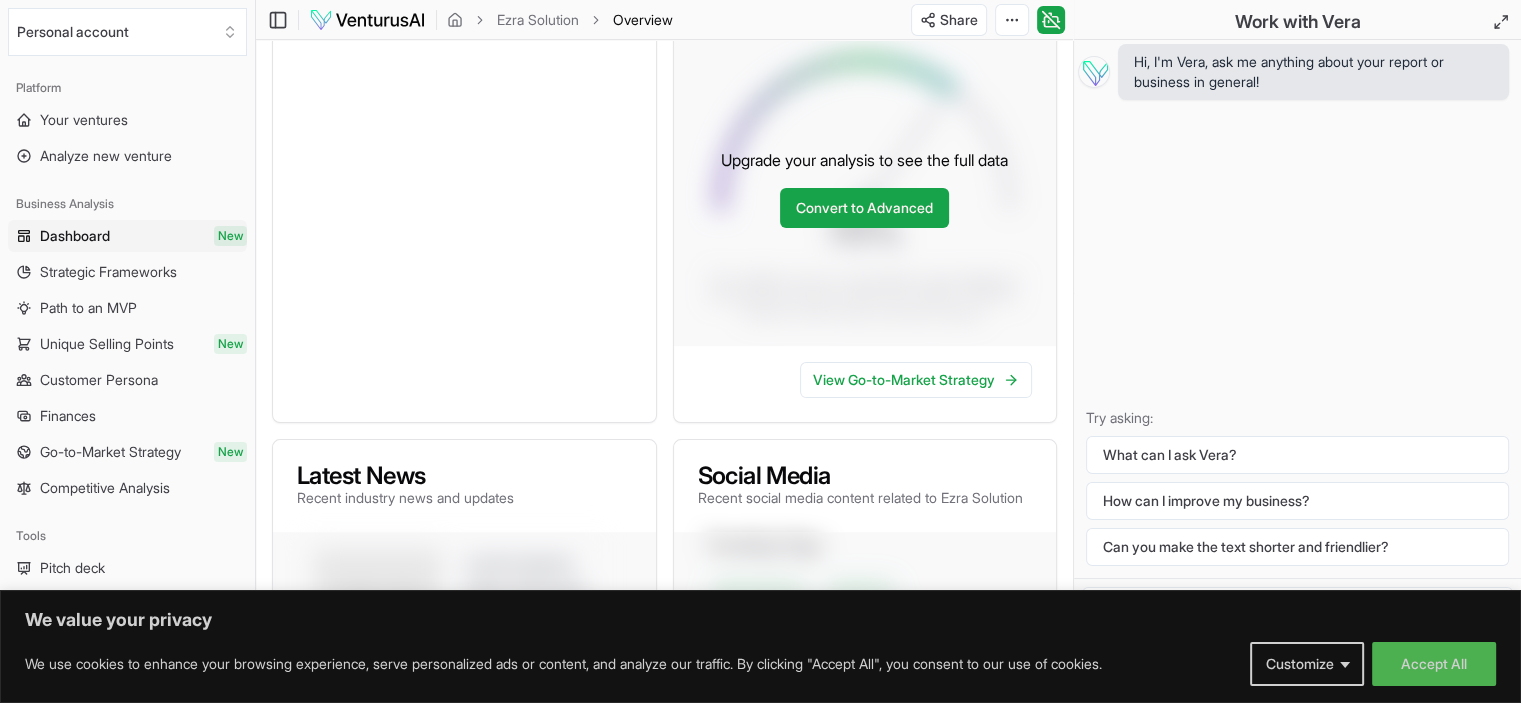 scroll, scrollTop: 132, scrollLeft: 0, axis: vertical 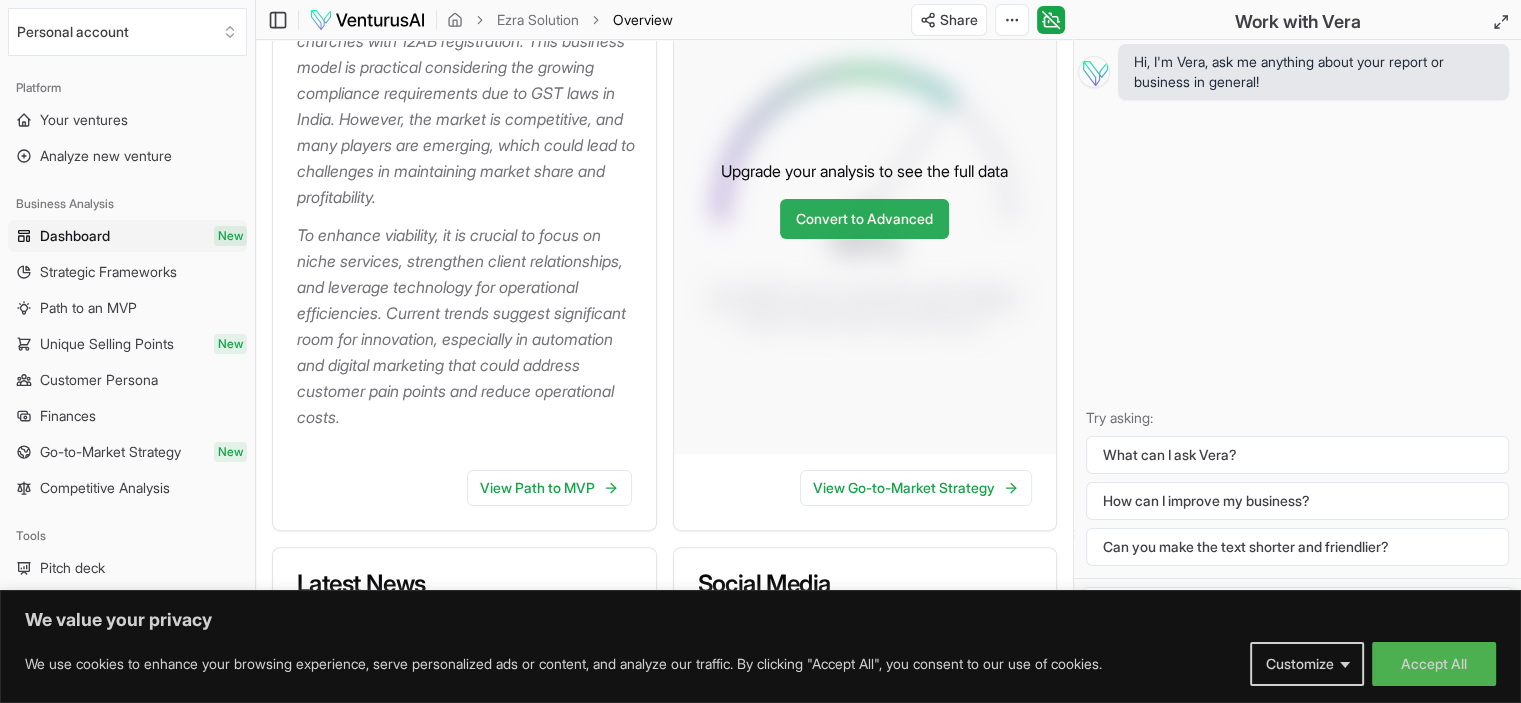 click on "Convert to Advanced" at bounding box center [864, 219] 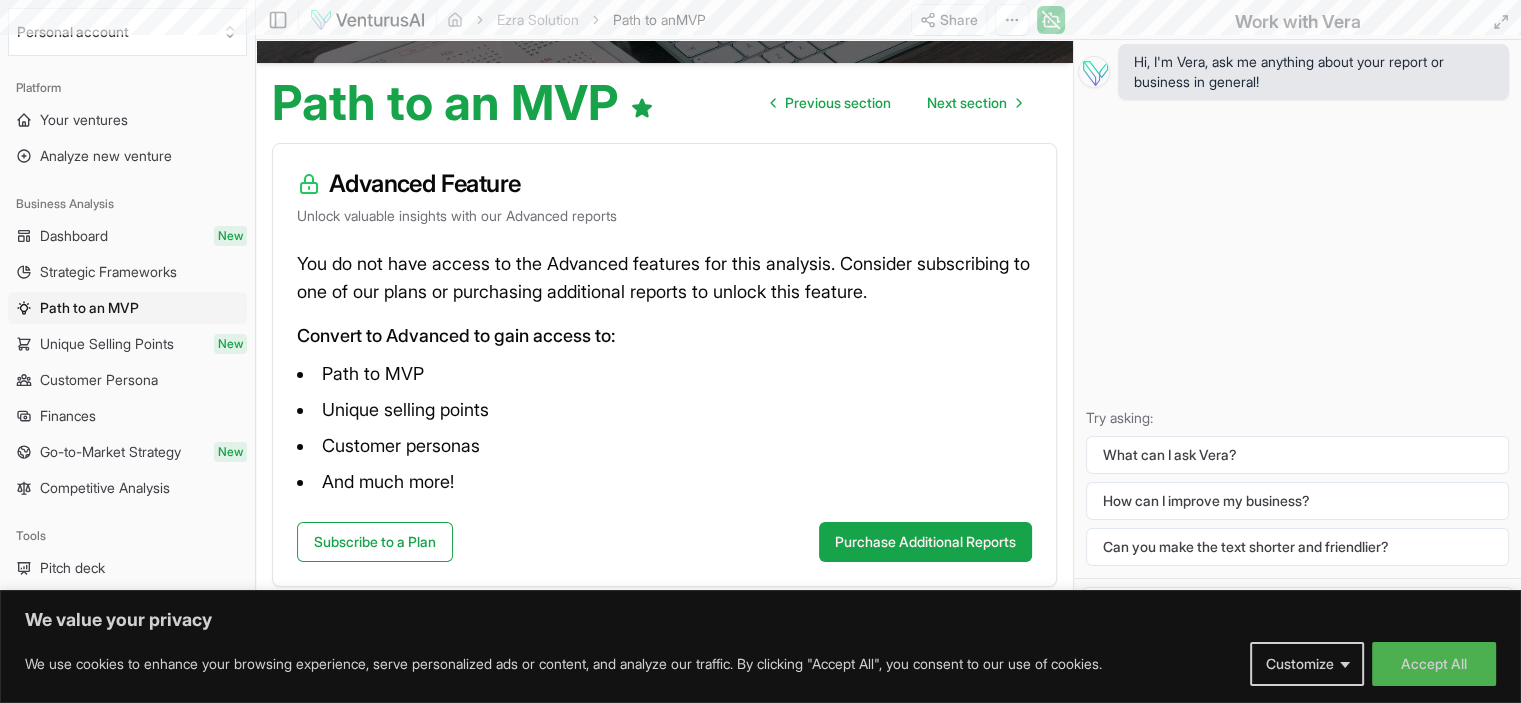 scroll, scrollTop: 0, scrollLeft: 0, axis: both 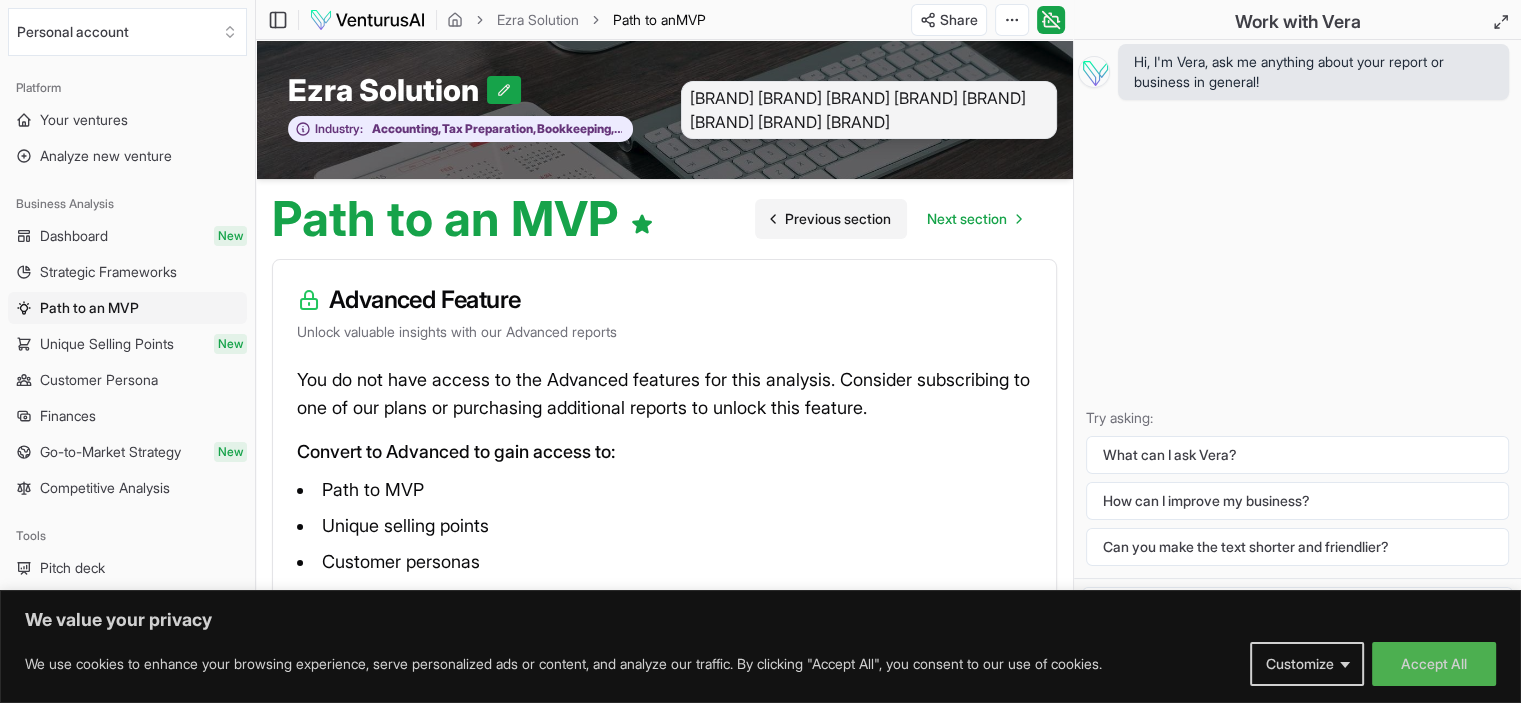 click on "Previous section" at bounding box center [838, 219] 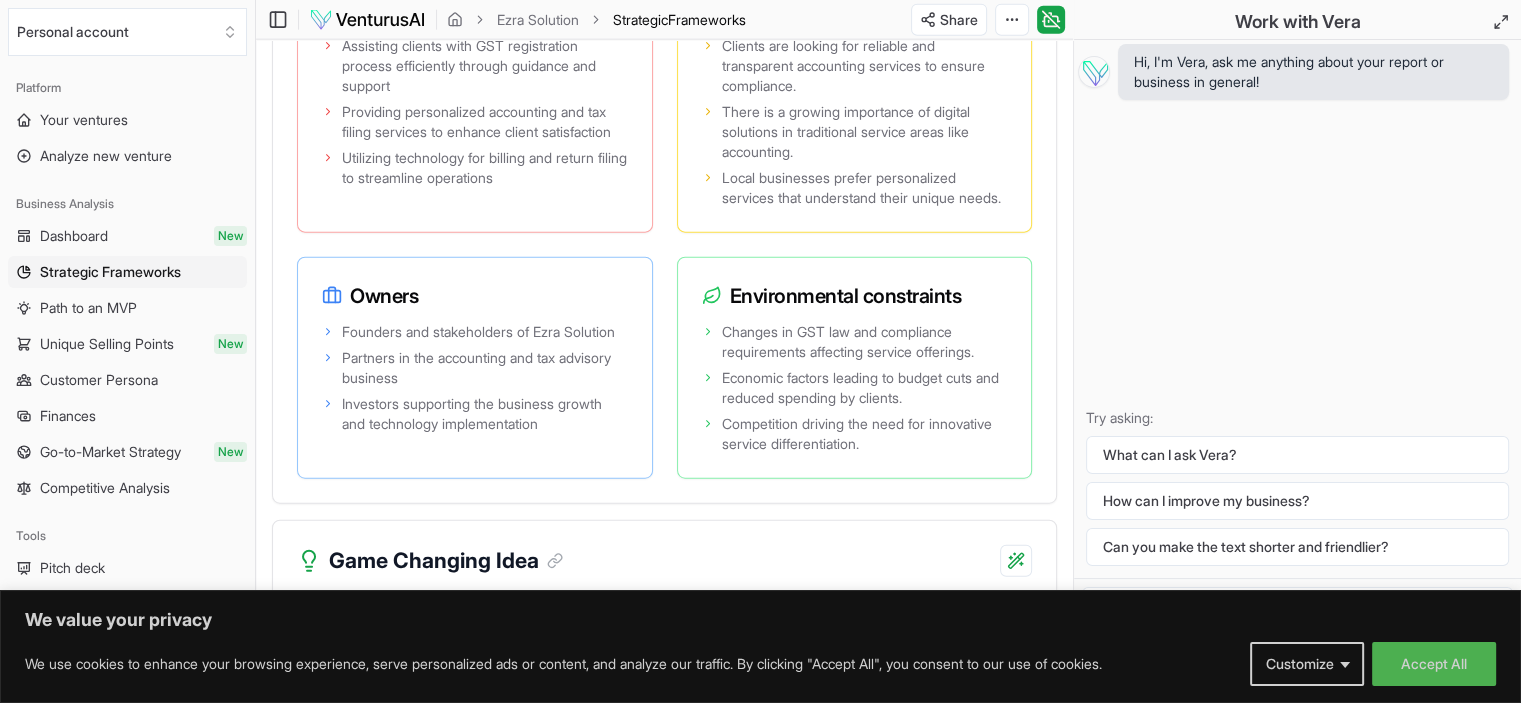 scroll, scrollTop: 5339, scrollLeft: 0, axis: vertical 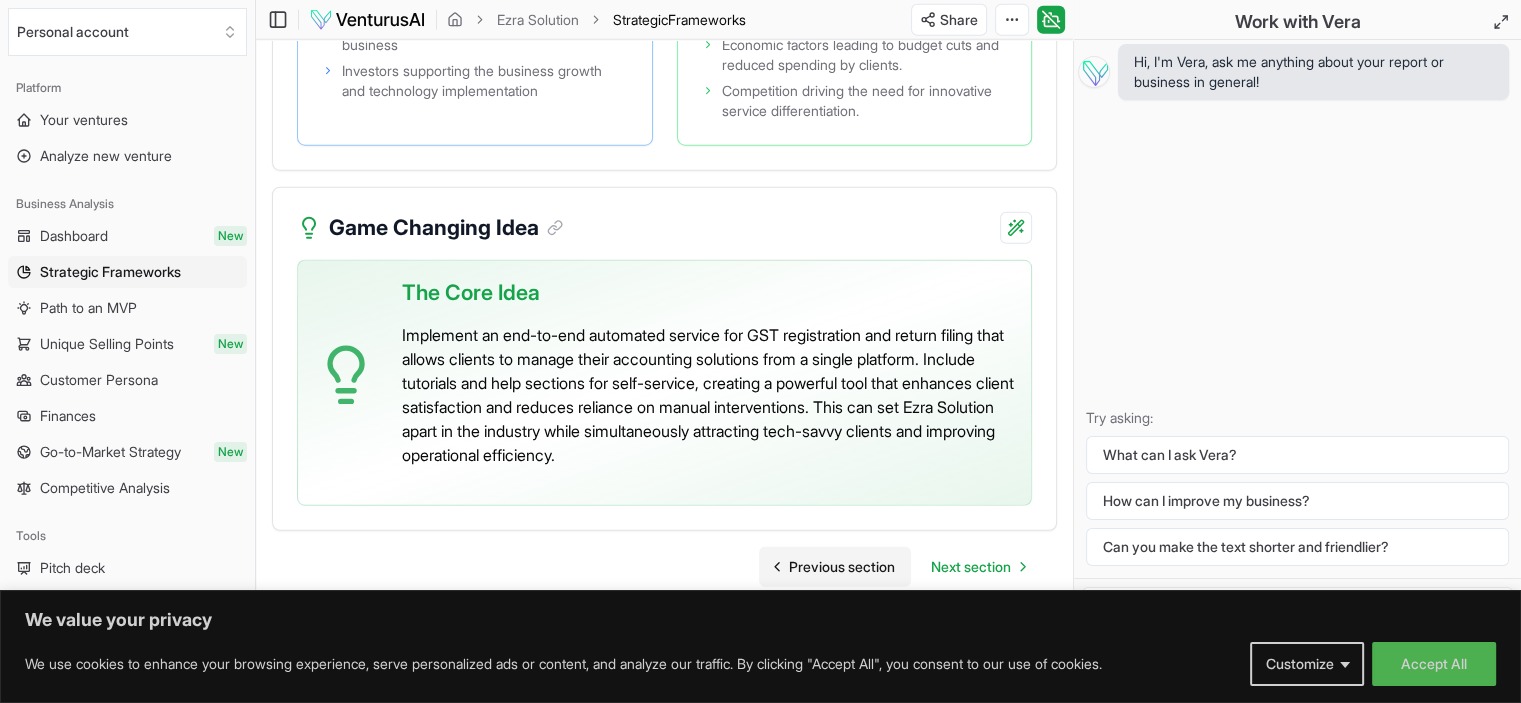 click on "Previous section" at bounding box center [842, 567] 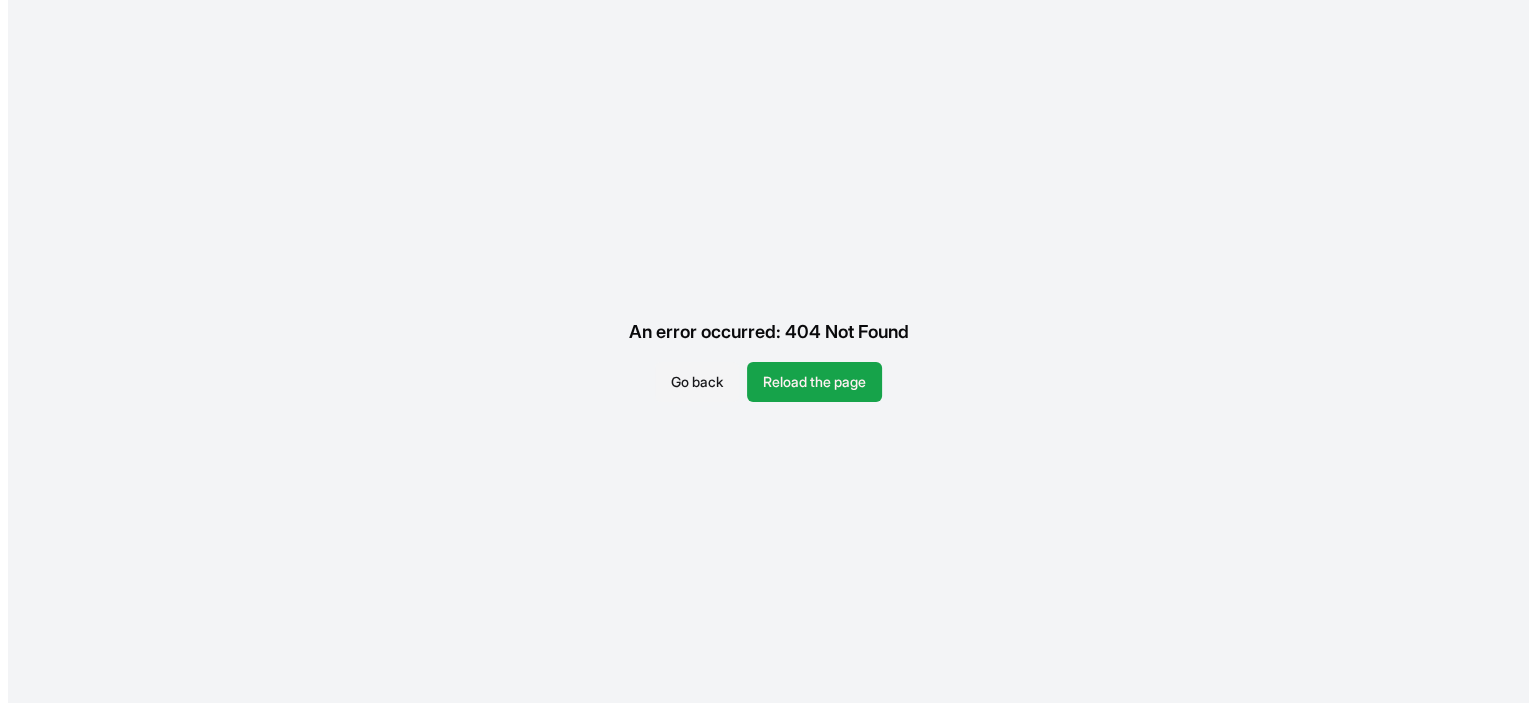 scroll, scrollTop: 0, scrollLeft: 0, axis: both 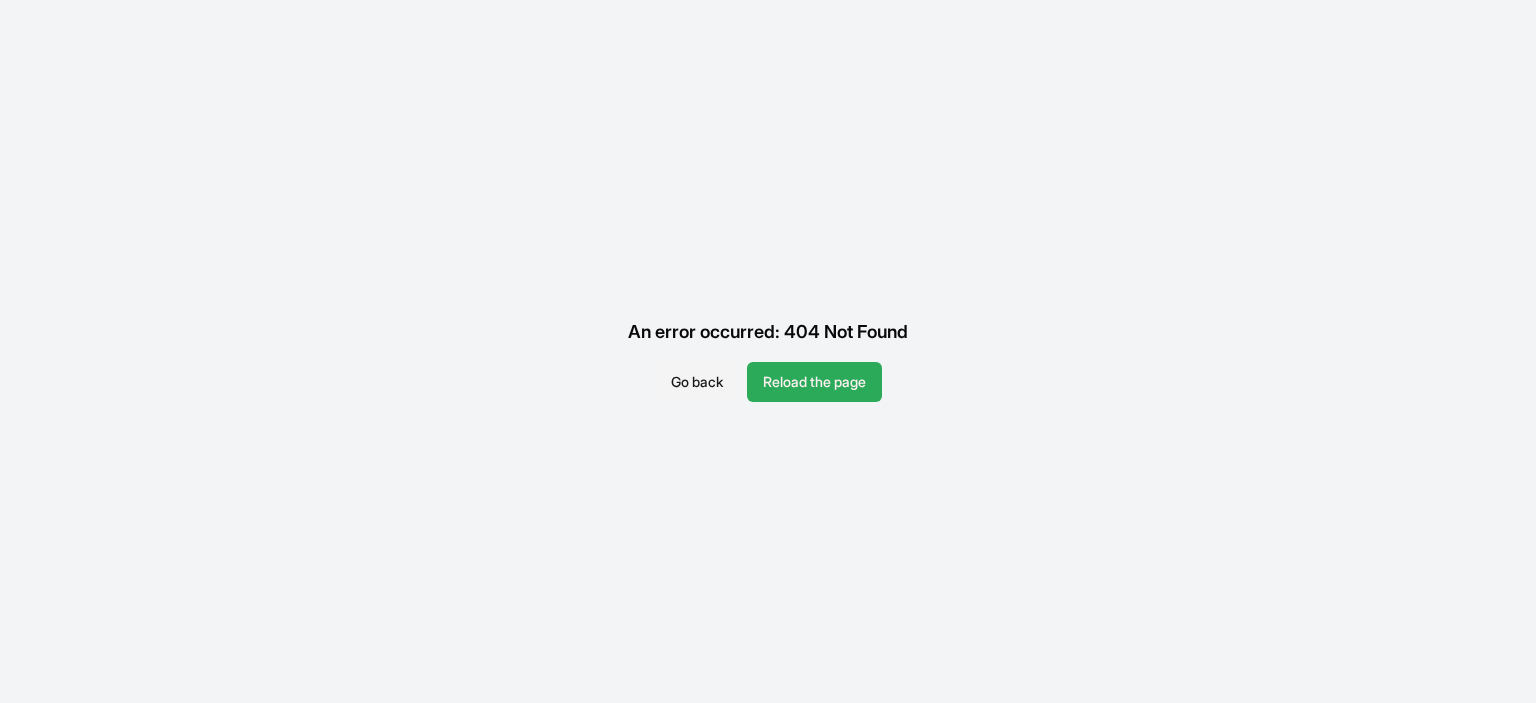 click on "Reload the page" at bounding box center (814, 382) 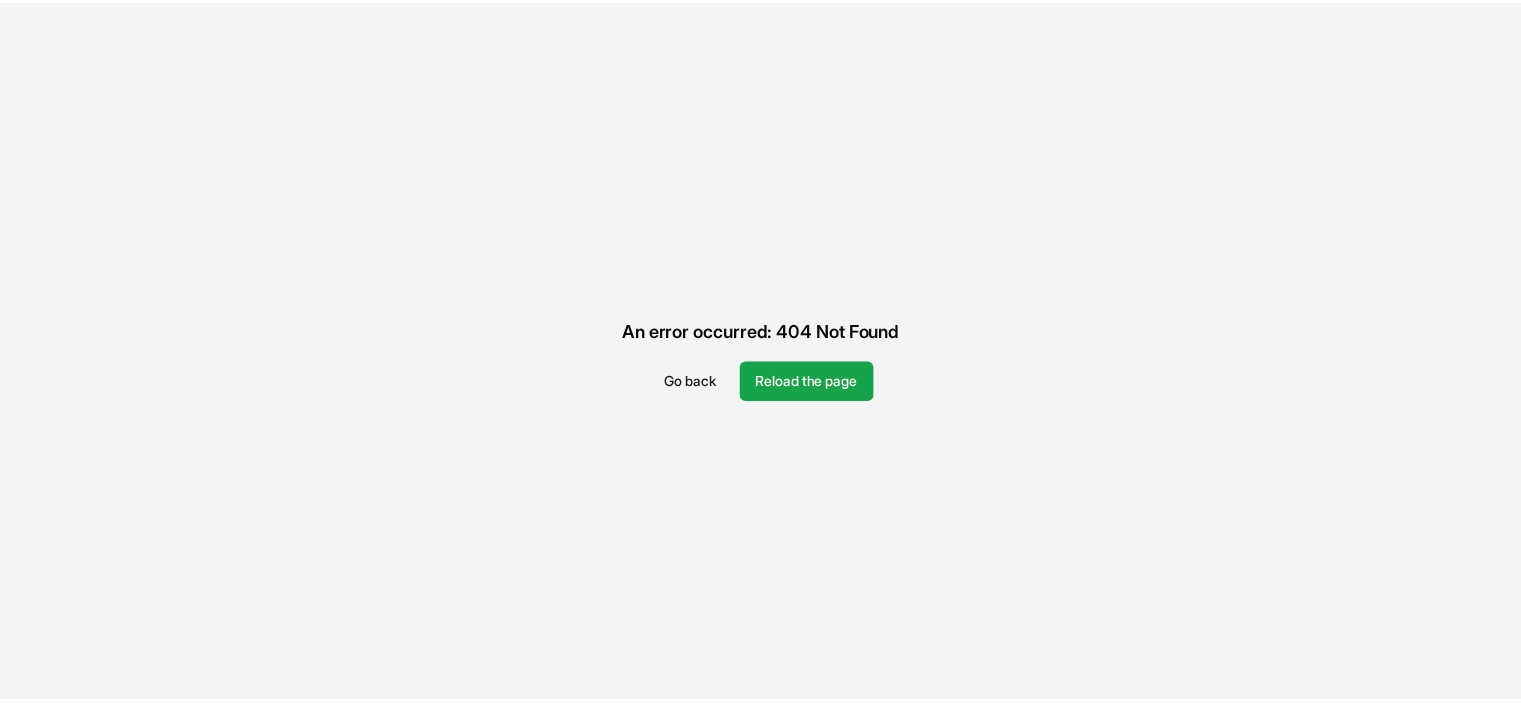 scroll, scrollTop: 0, scrollLeft: 0, axis: both 